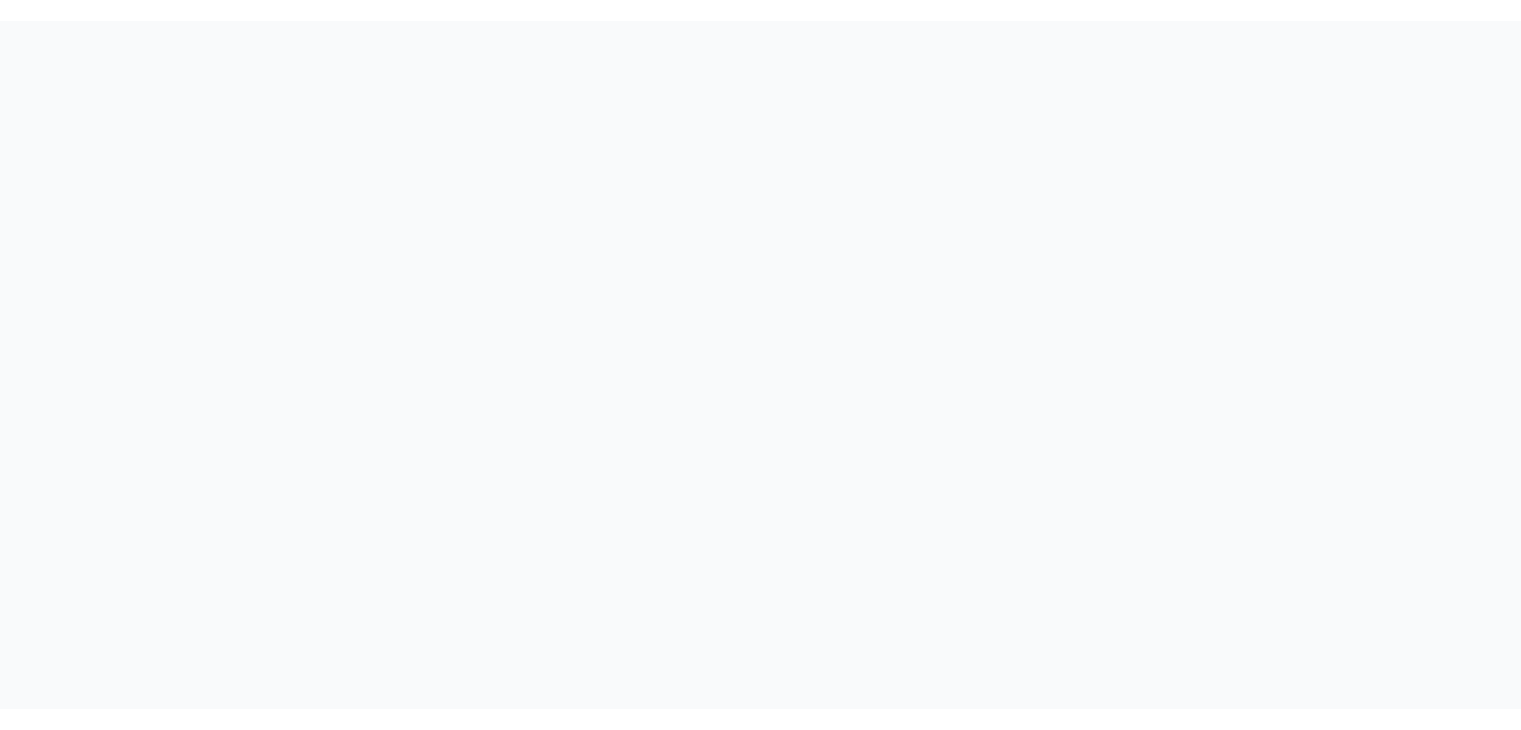 scroll, scrollTop: 0, scrollLeft: 0, axis: both 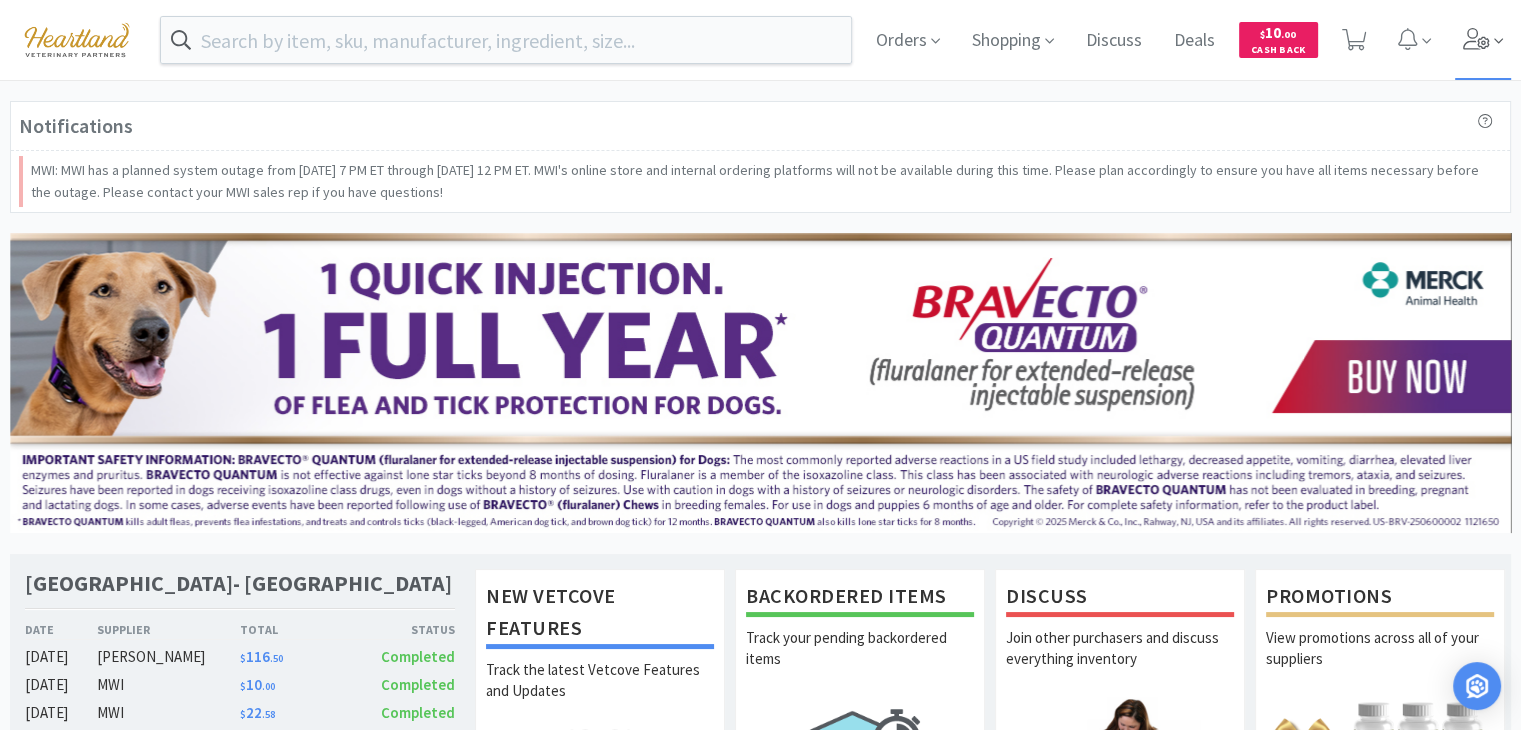 click 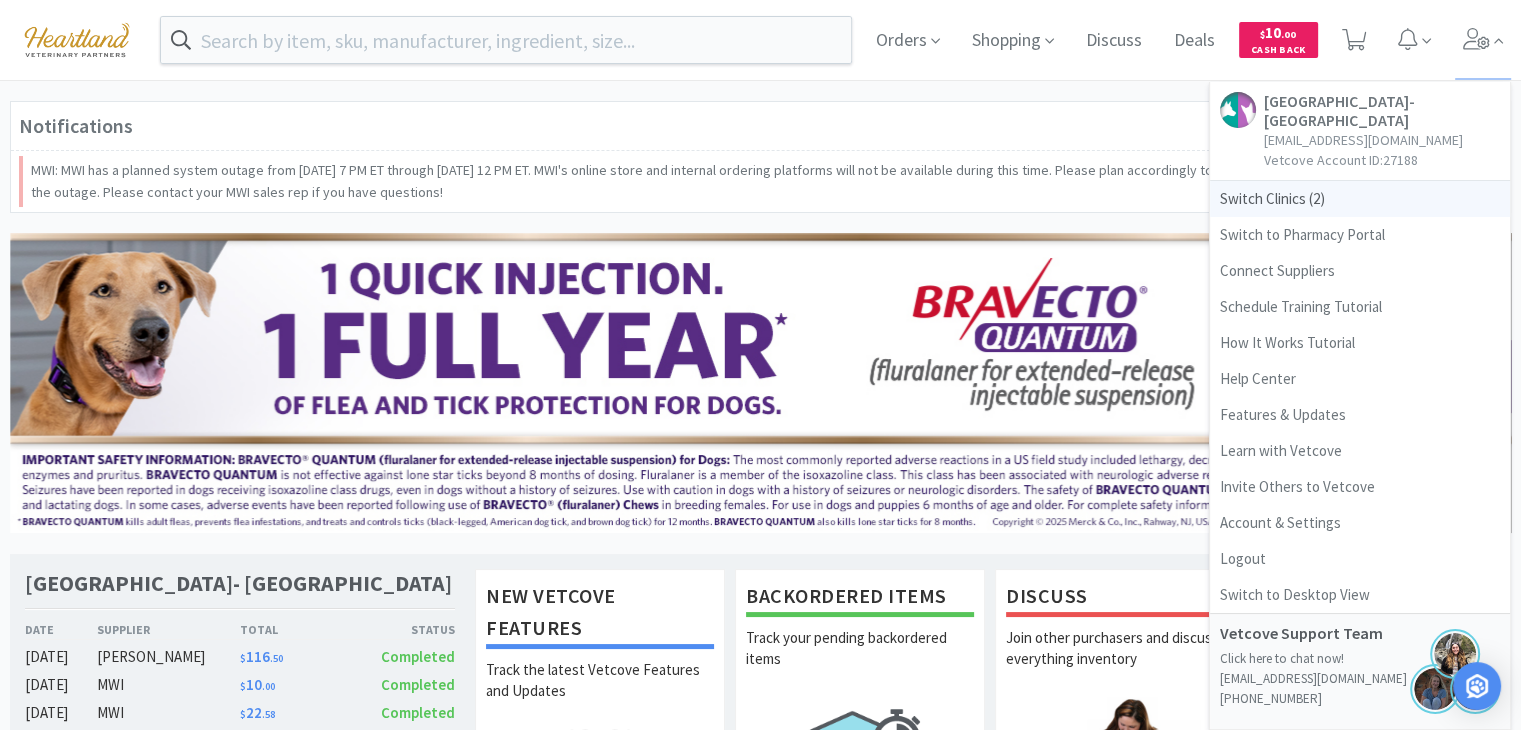 click on "Switch Clinics ( 2 )" at bounding box center [1360, 199] 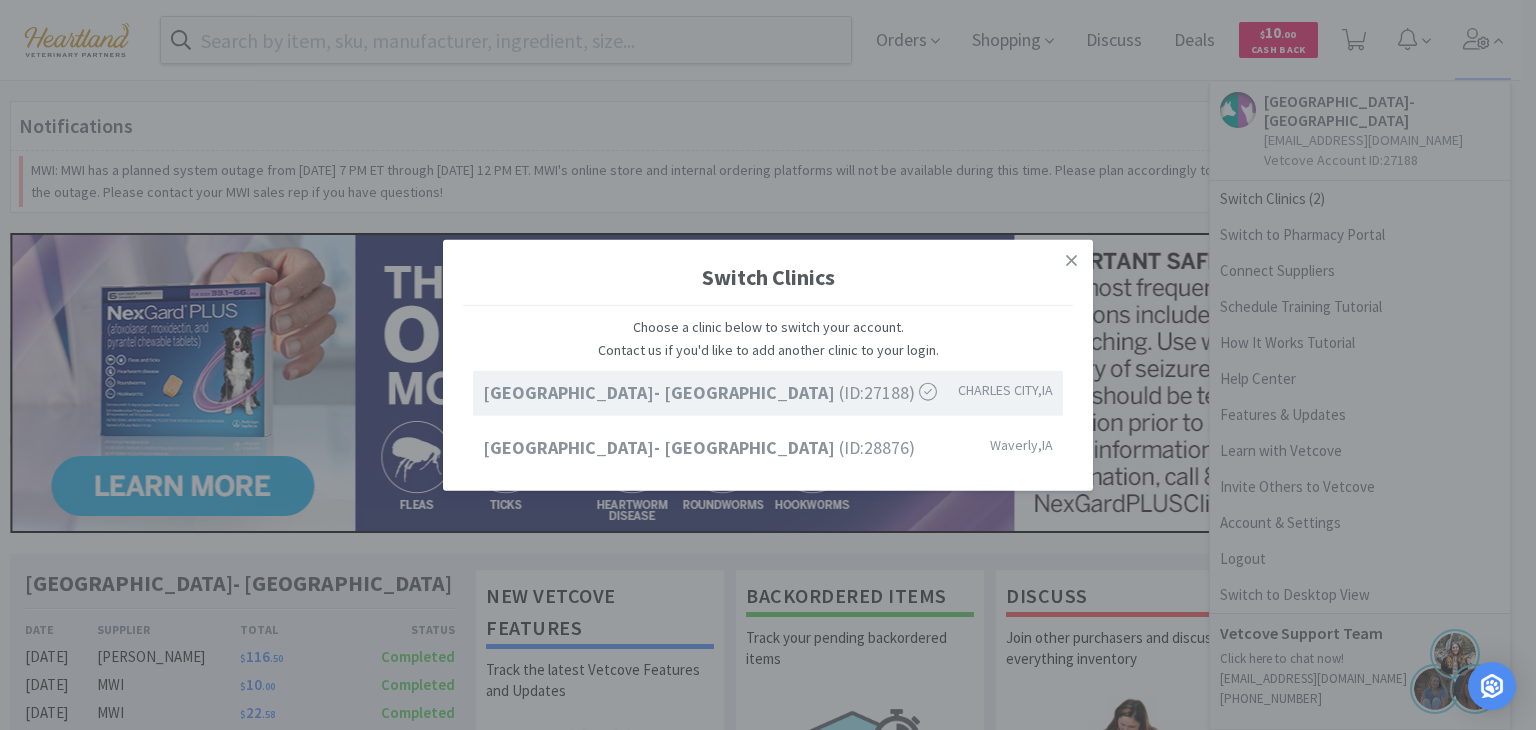 click on "Ave of the Saints Animal Hospital- Charles City    (ID:  27188 )" at bounding box center (710, 393) 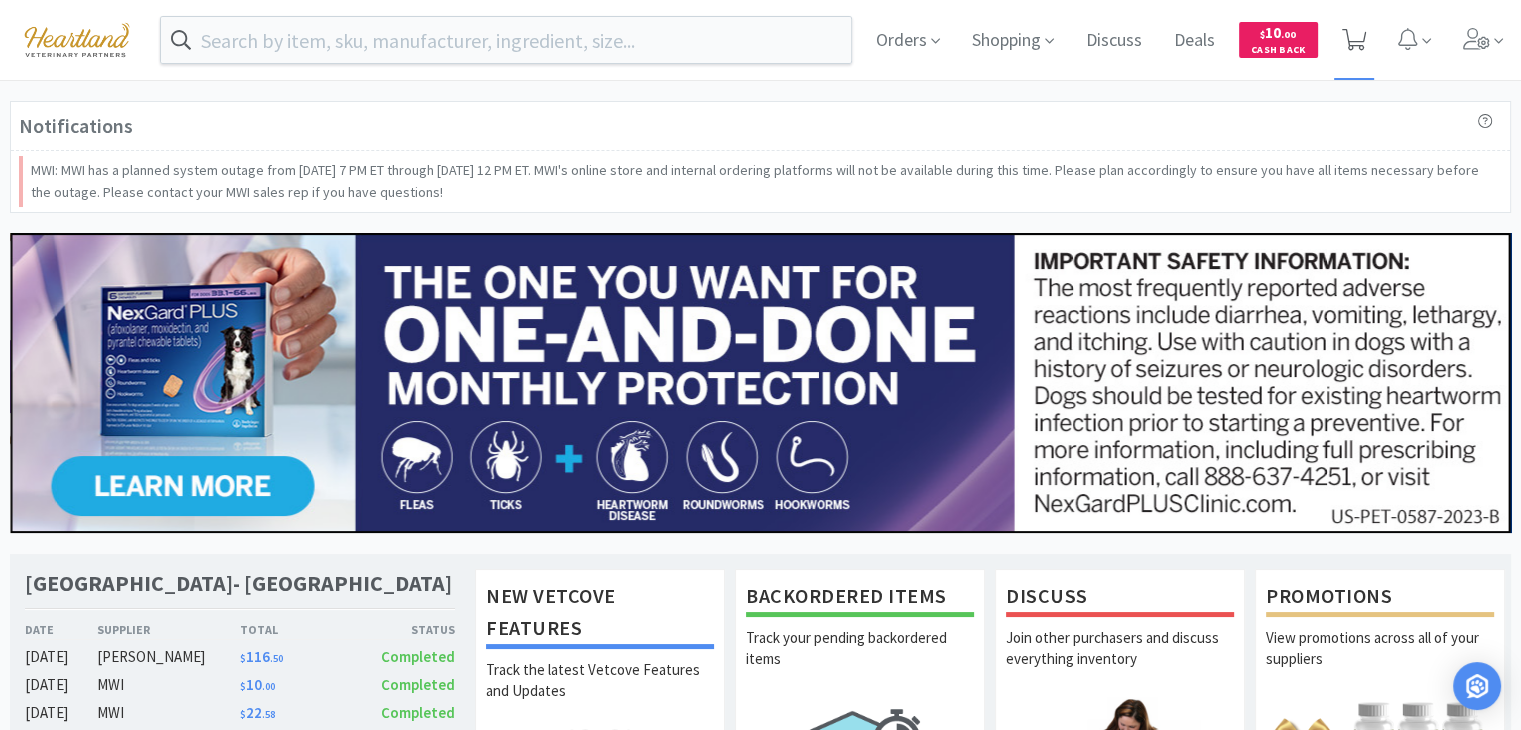 click 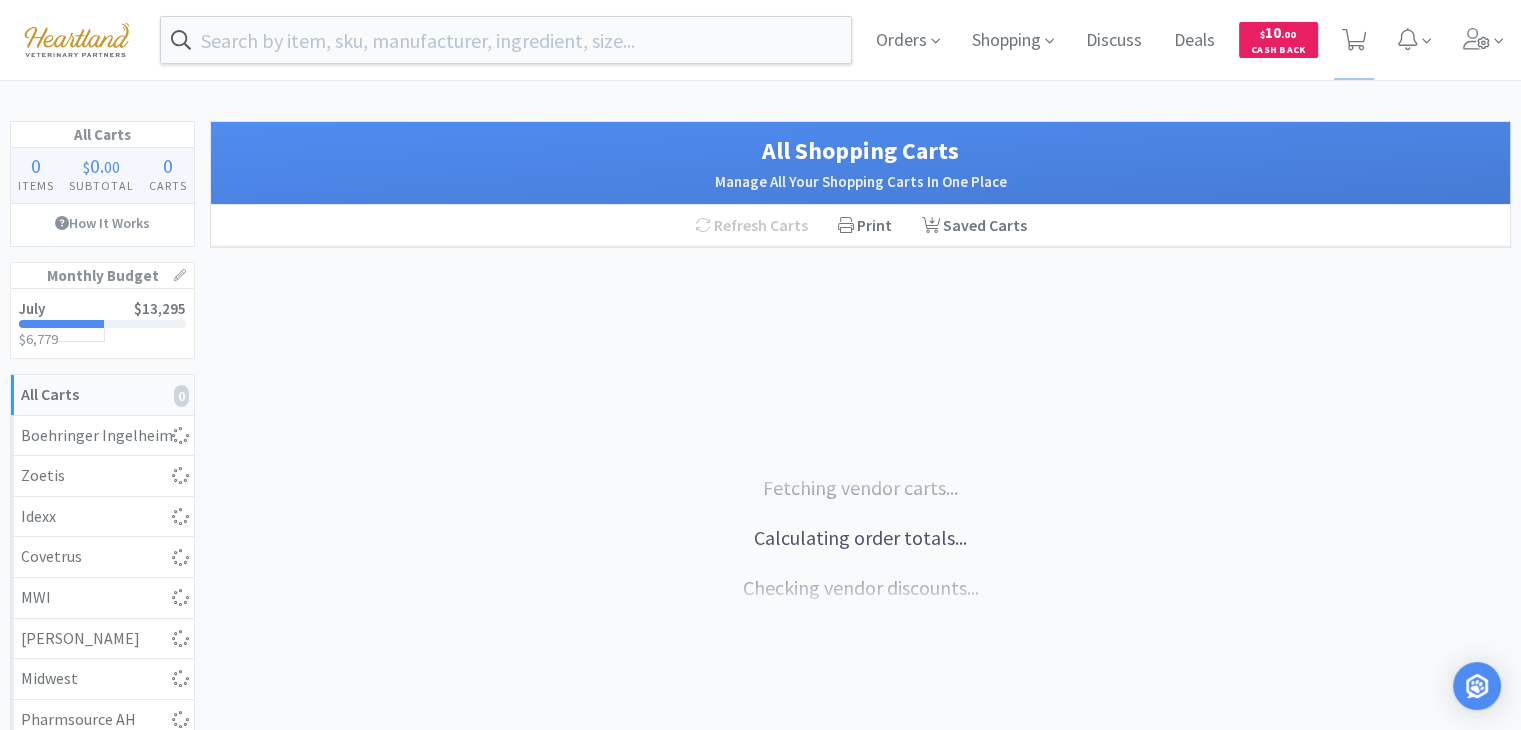 select on "1" 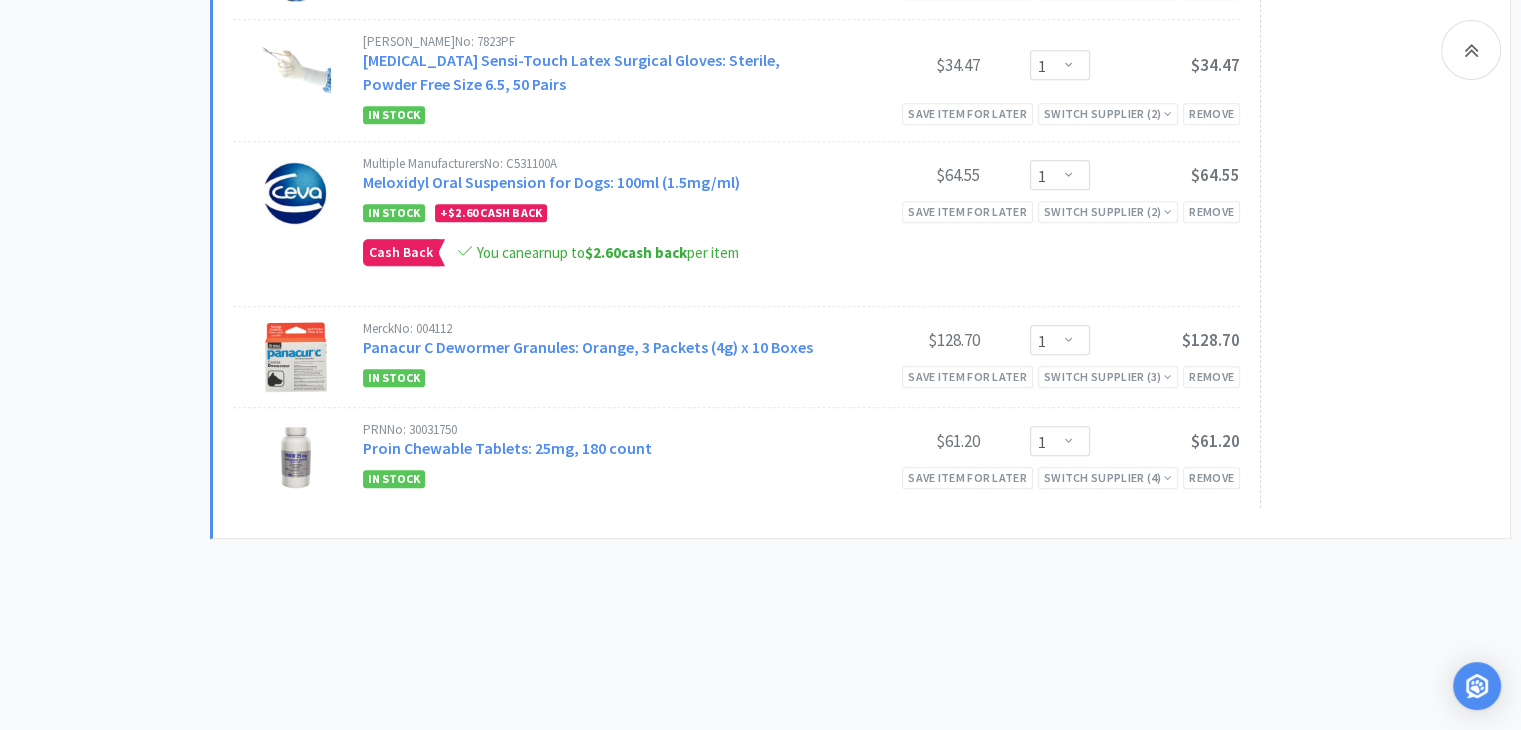 scroll, scrollTop: 1151, scrollLeft: 0, axis: vertical 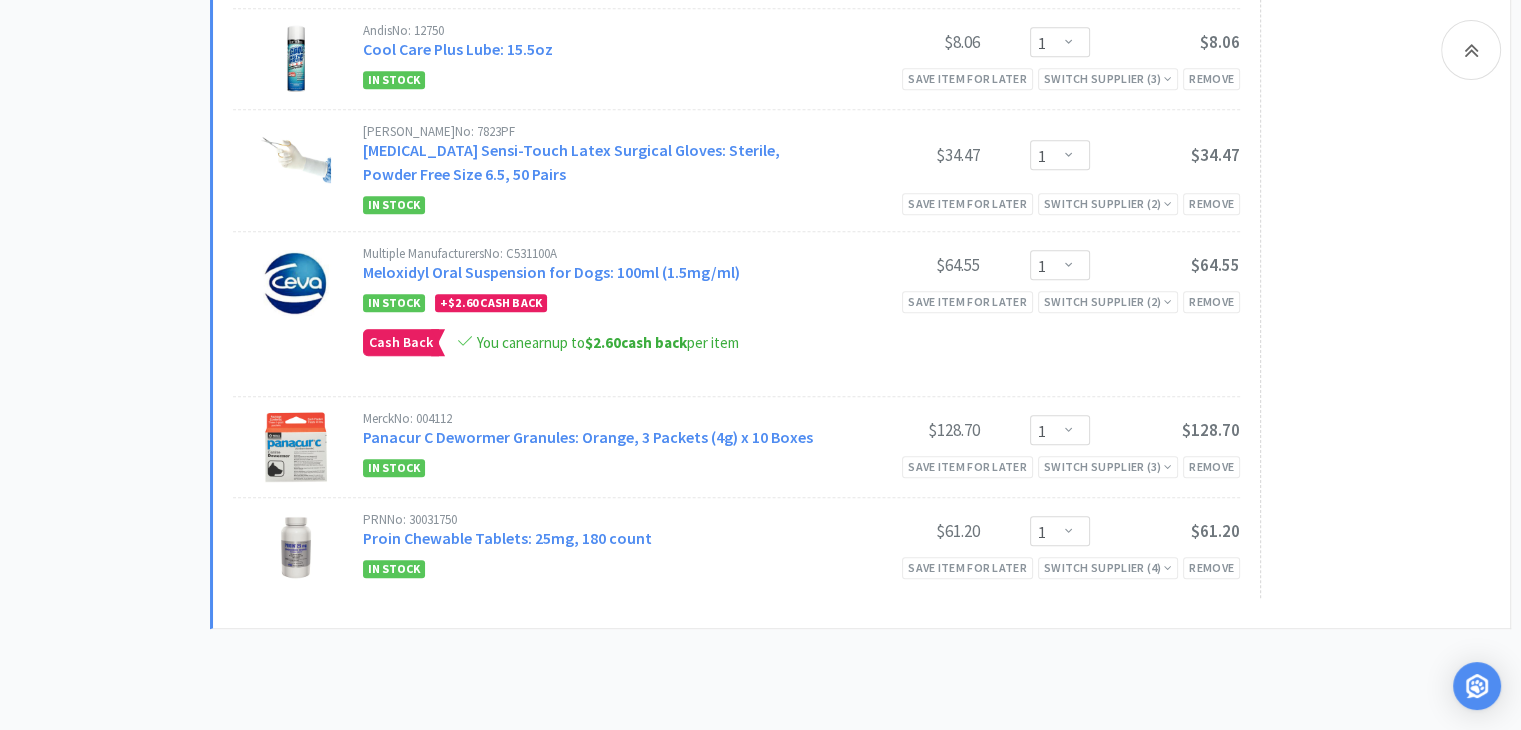 select on "3" 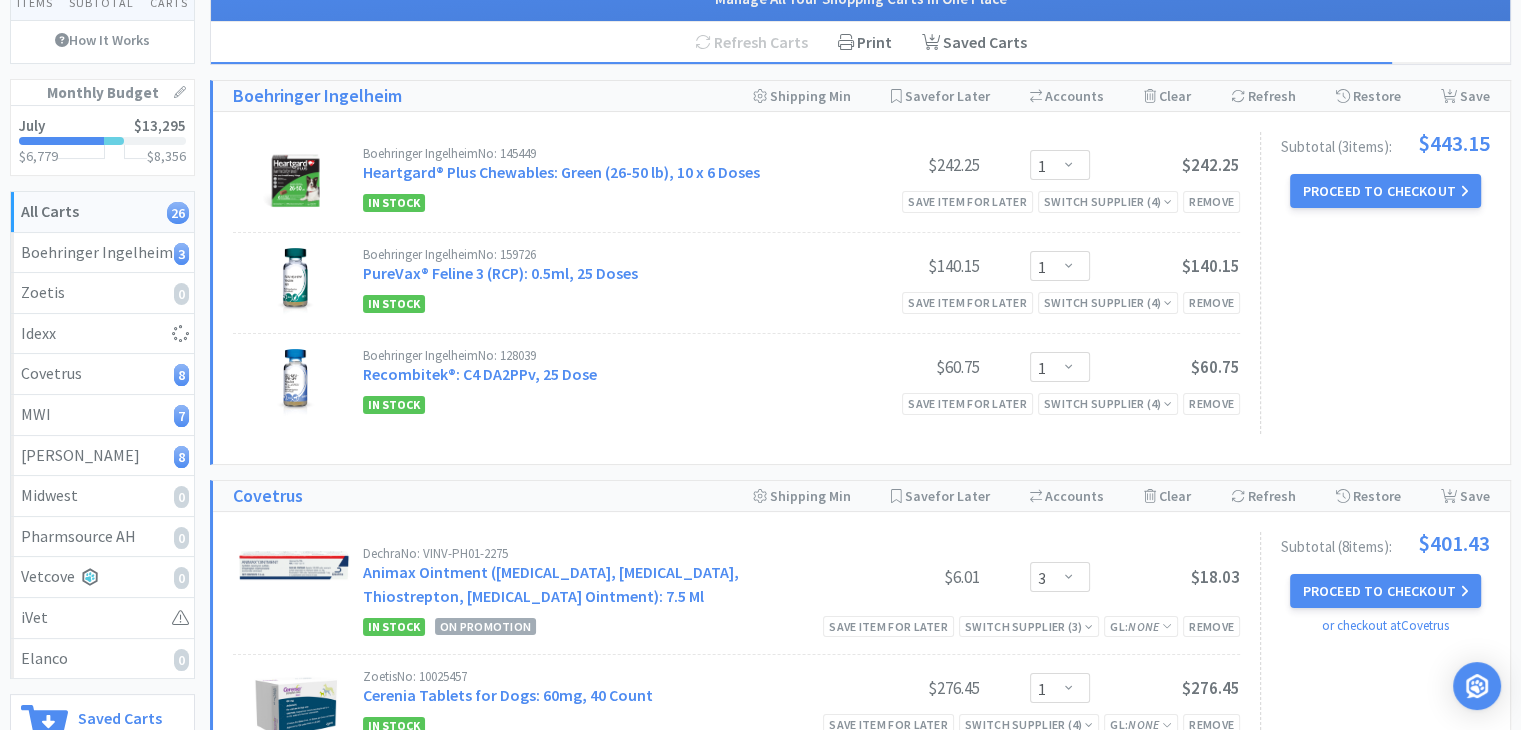 scroll, scrollTop: 0, scrollLeft: 0, axis: both 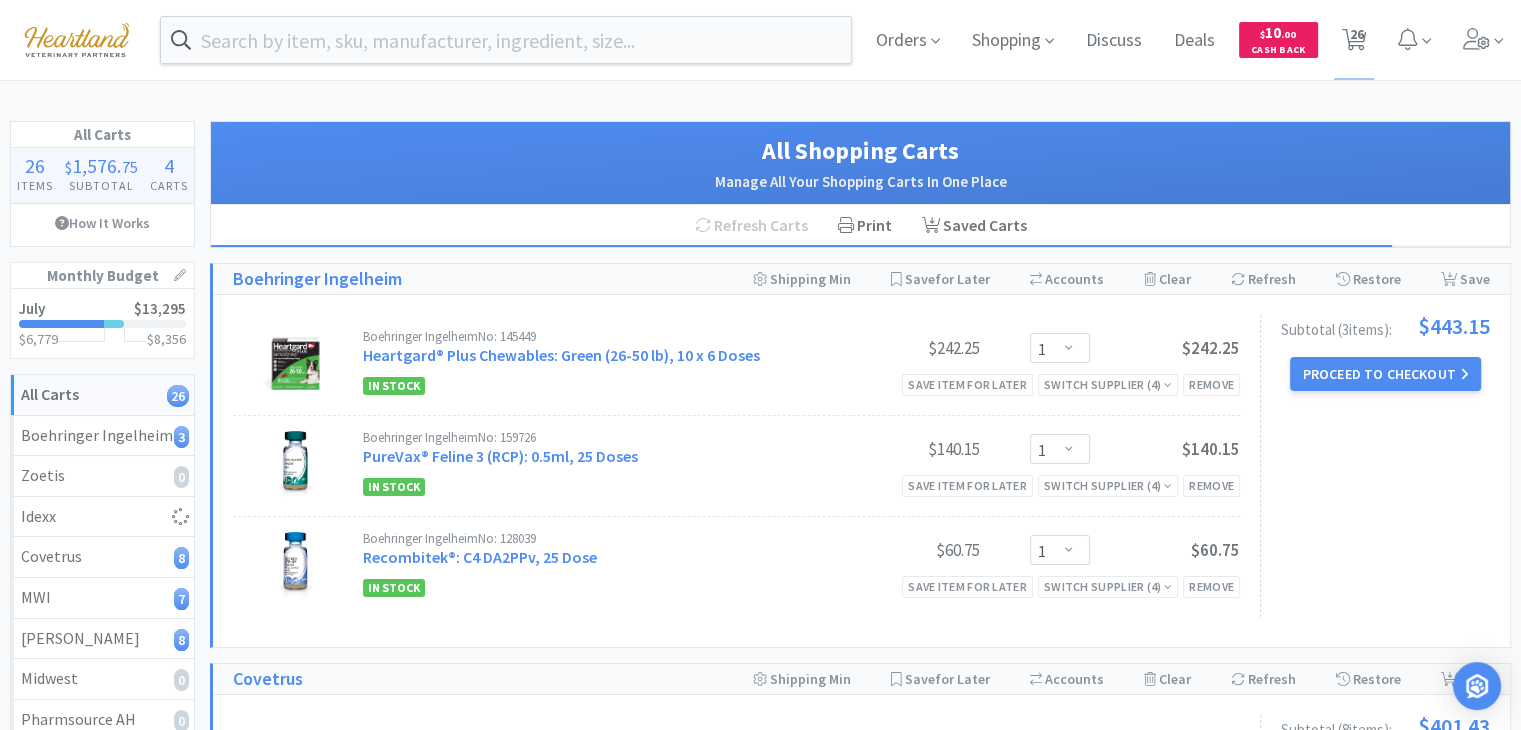 select on "1" 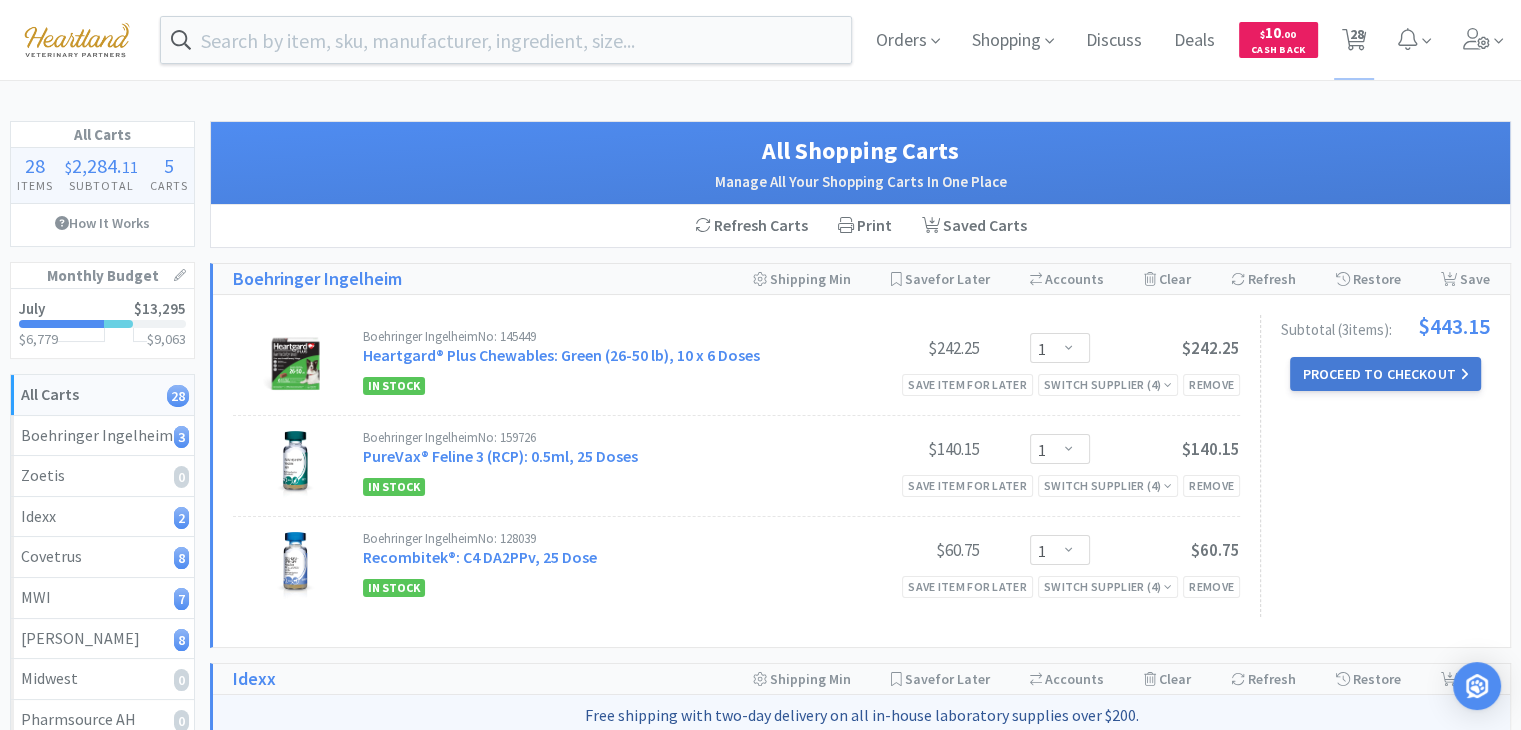 click on "Proceed to Checkout" at bounding box center (1385, 374) 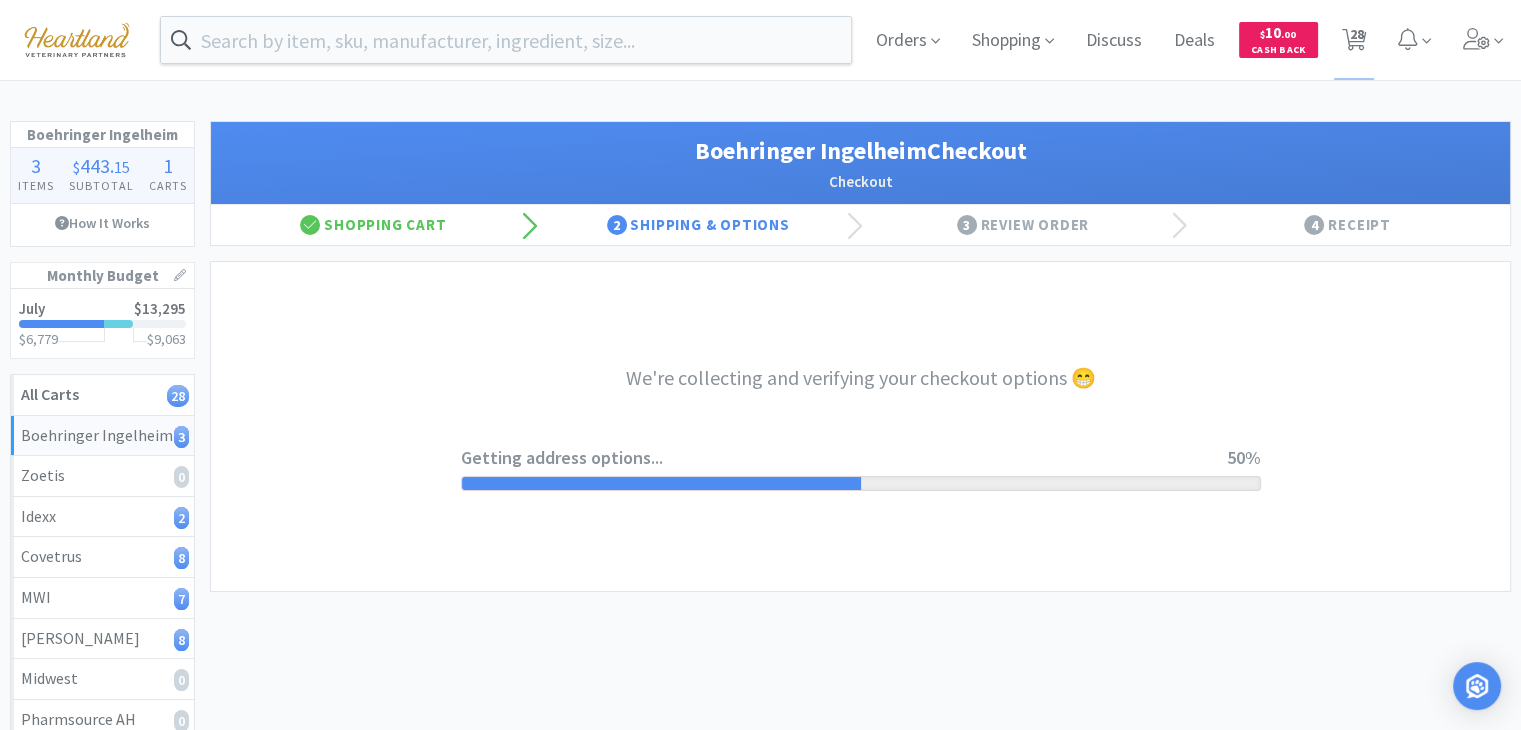 select on "invoice" 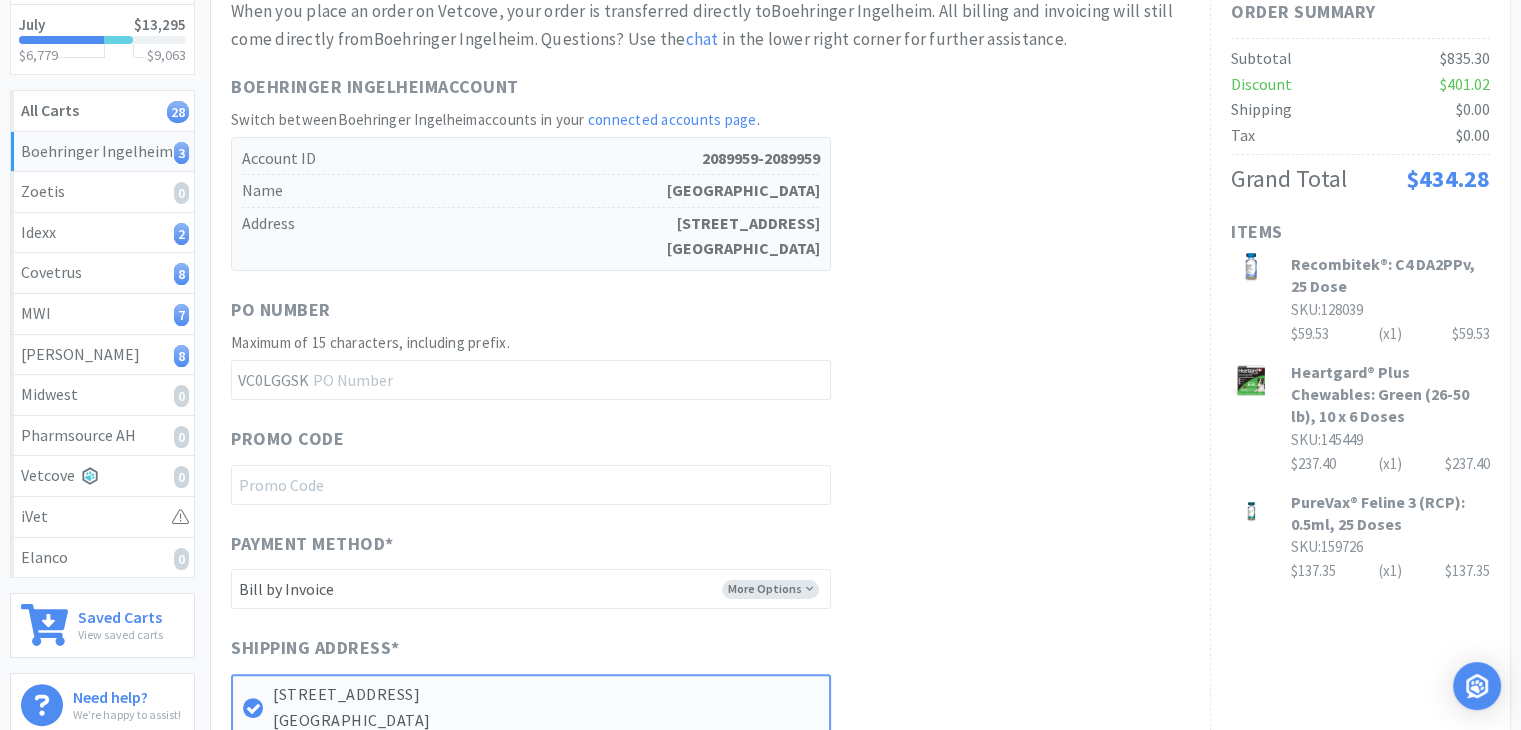 scroll, scrollTop: 0, scrollLeft: 0, axis: both 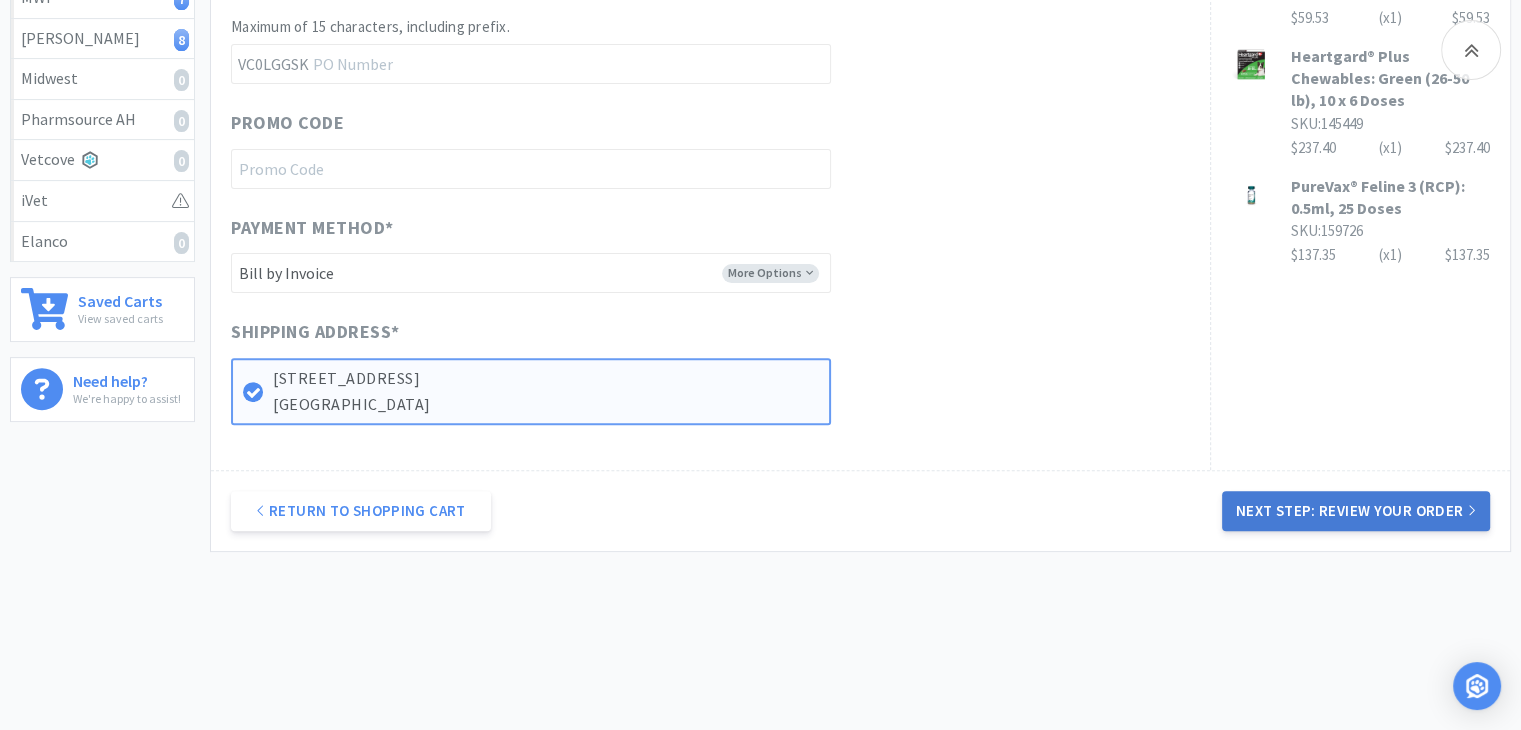 click on "Next Step: Review Your Order" at bounding box center (1356, 511) 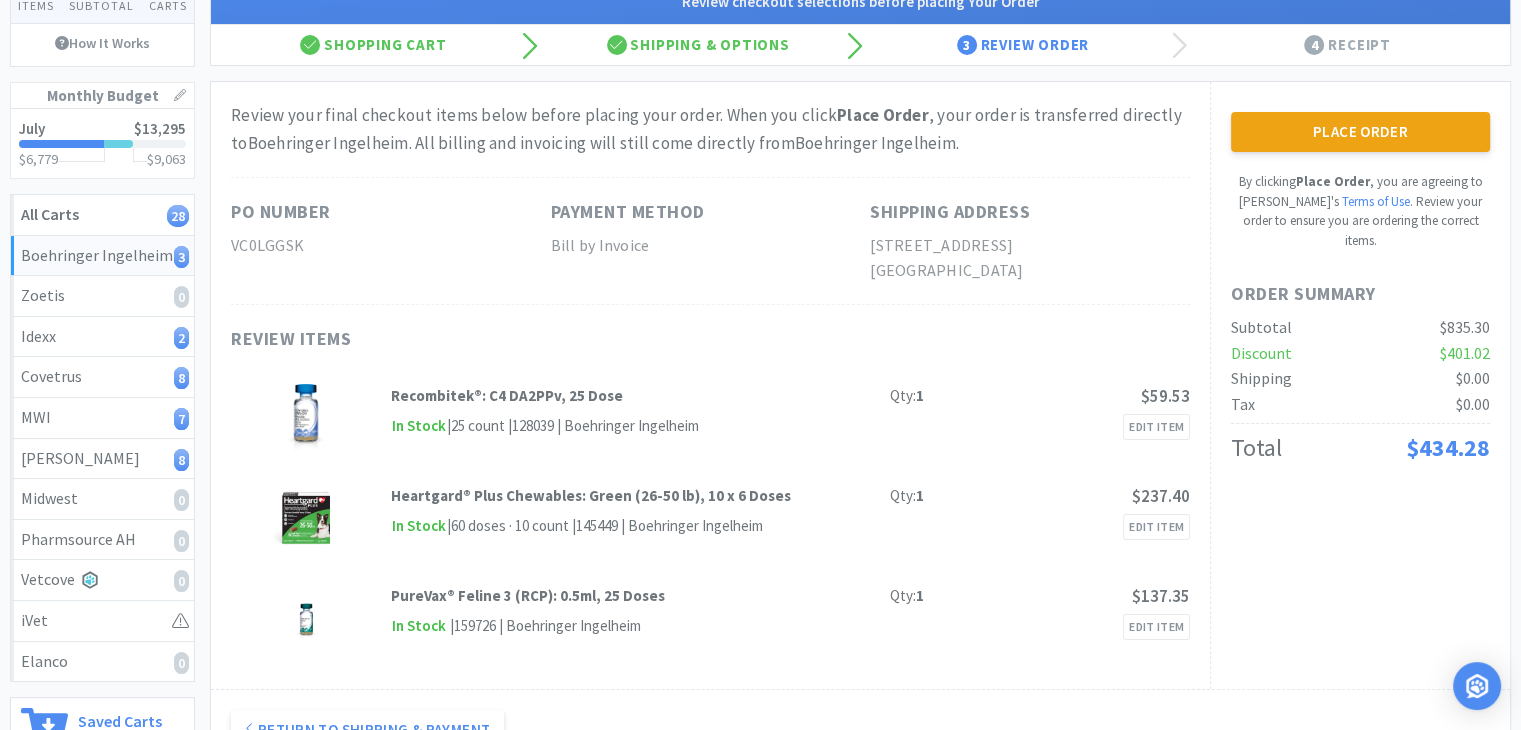 scroll, scrollTop: 0, scrollLeft: 0, axis: both 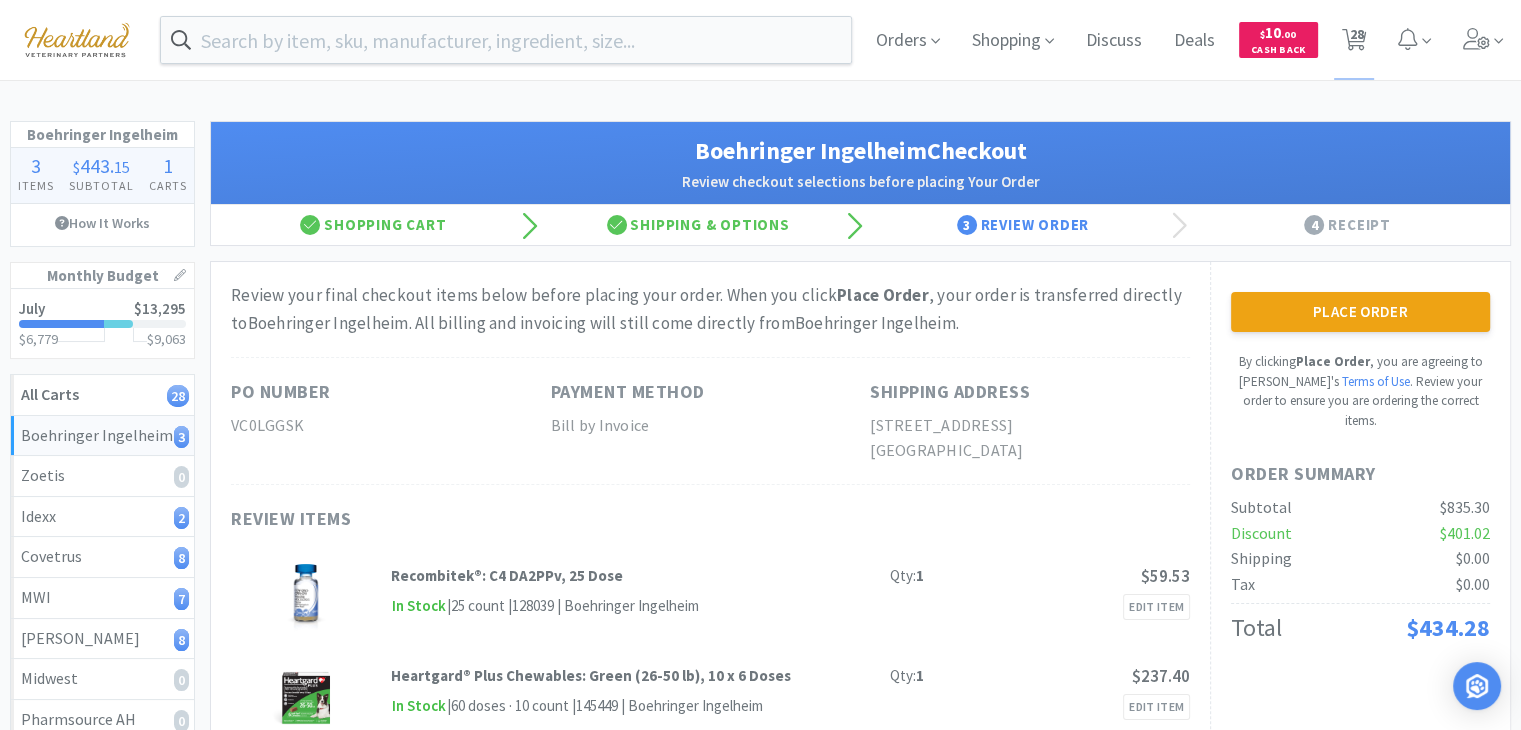 click on "Place Order" at bounding box center [1360, 312] 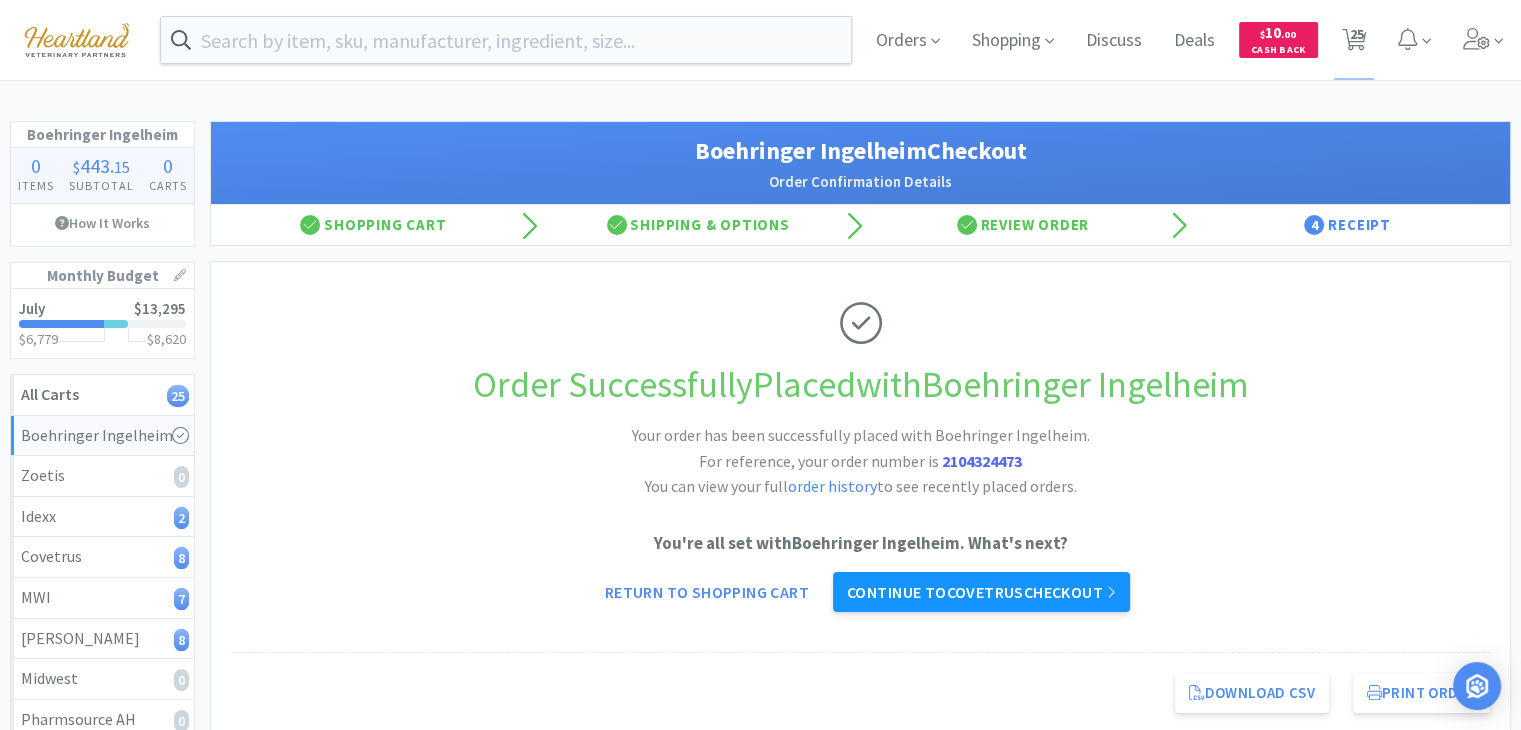 click on "Continue to  Covetrus  checkout" at bounding box center [981, 592] 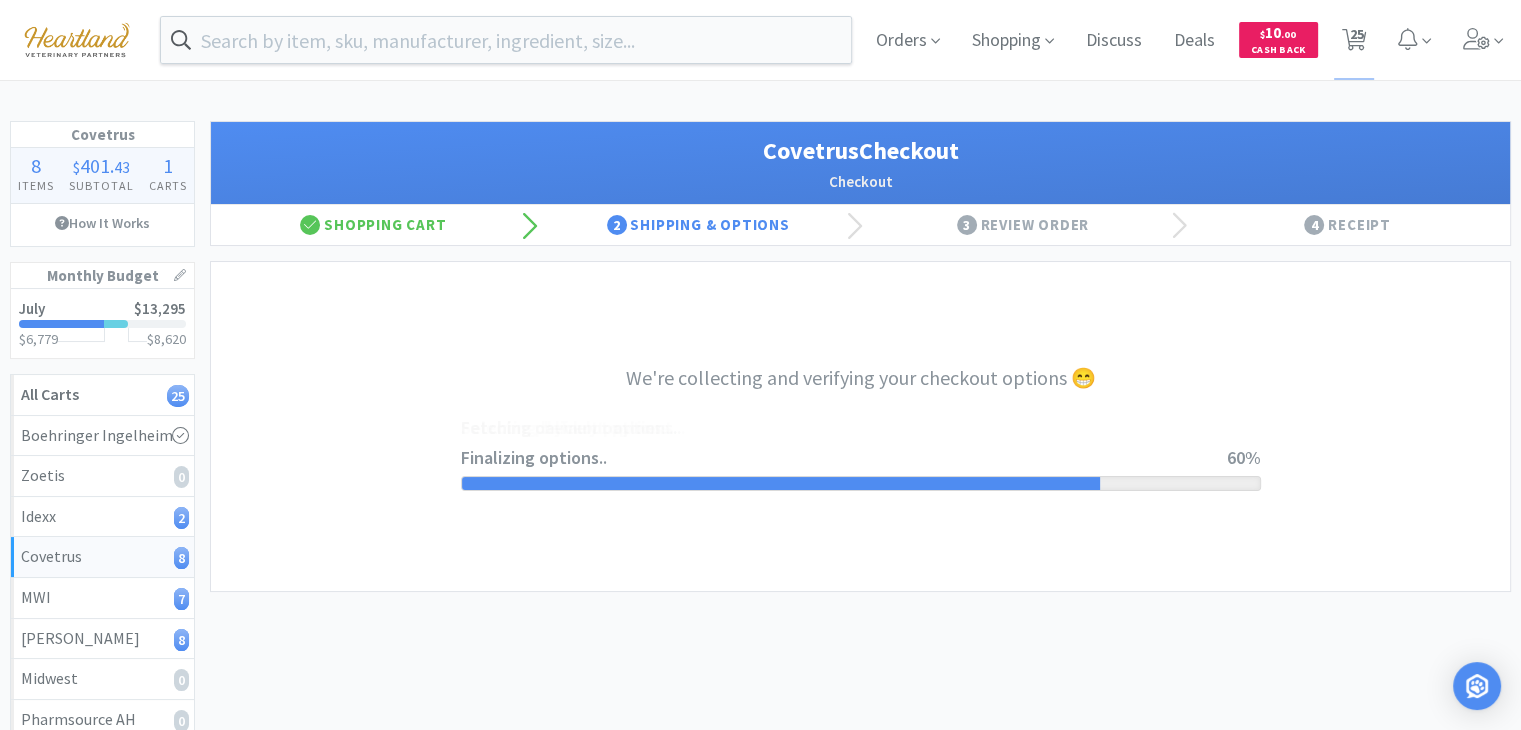 select on "ACCOUNT" 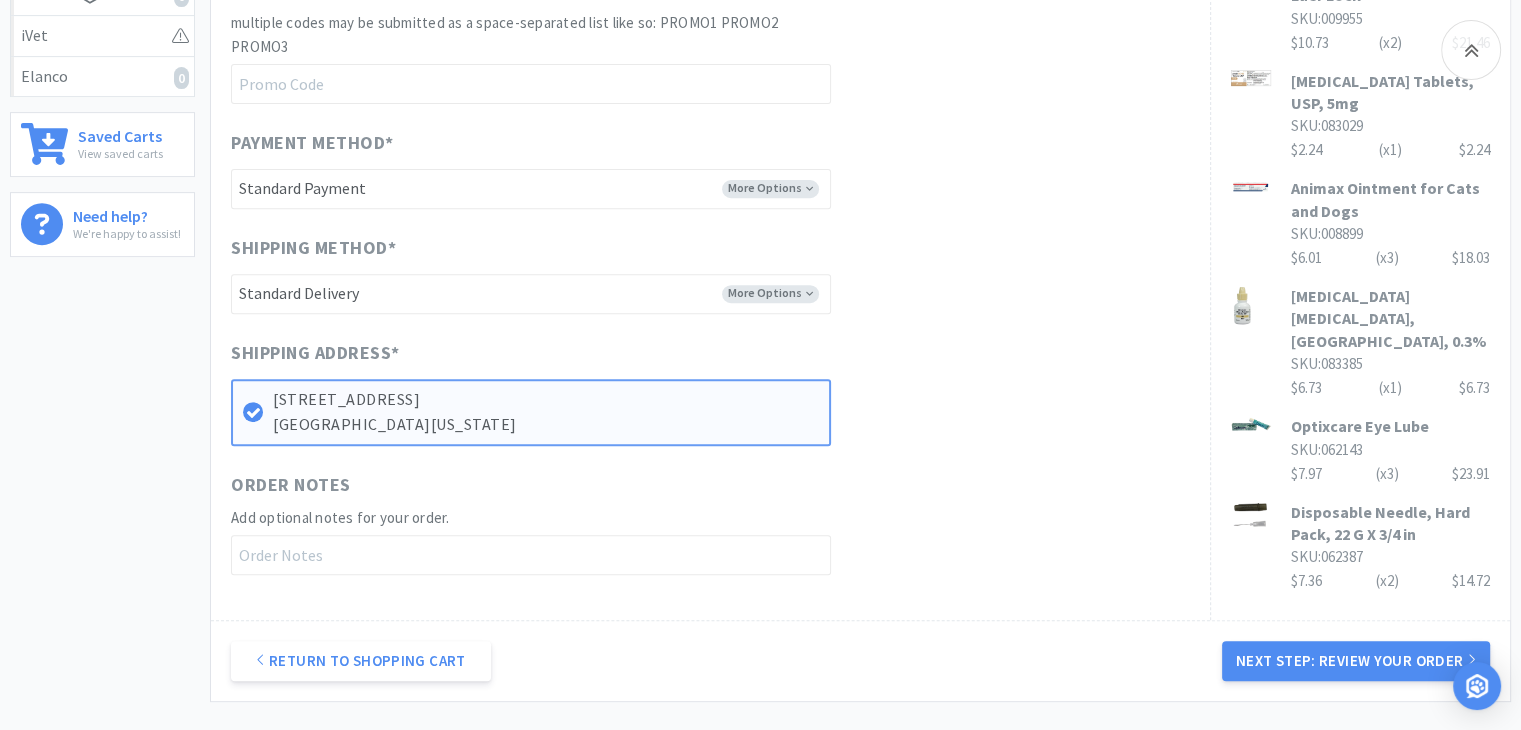 scroll, scrollTop: 800, scrollLeft: 0, axis: vertical 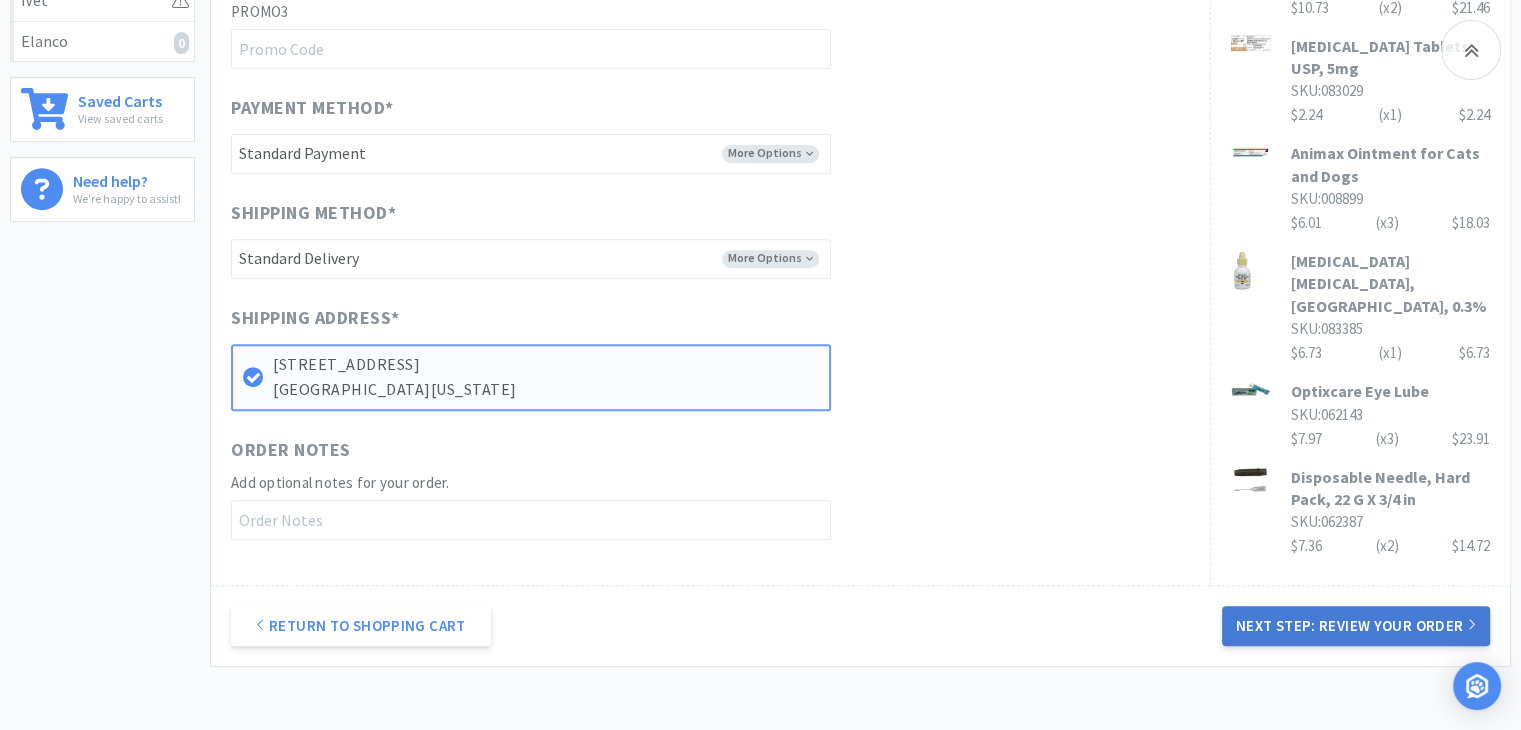click on "Next Step: Review Your Order" at bounding box center [1356, 626] 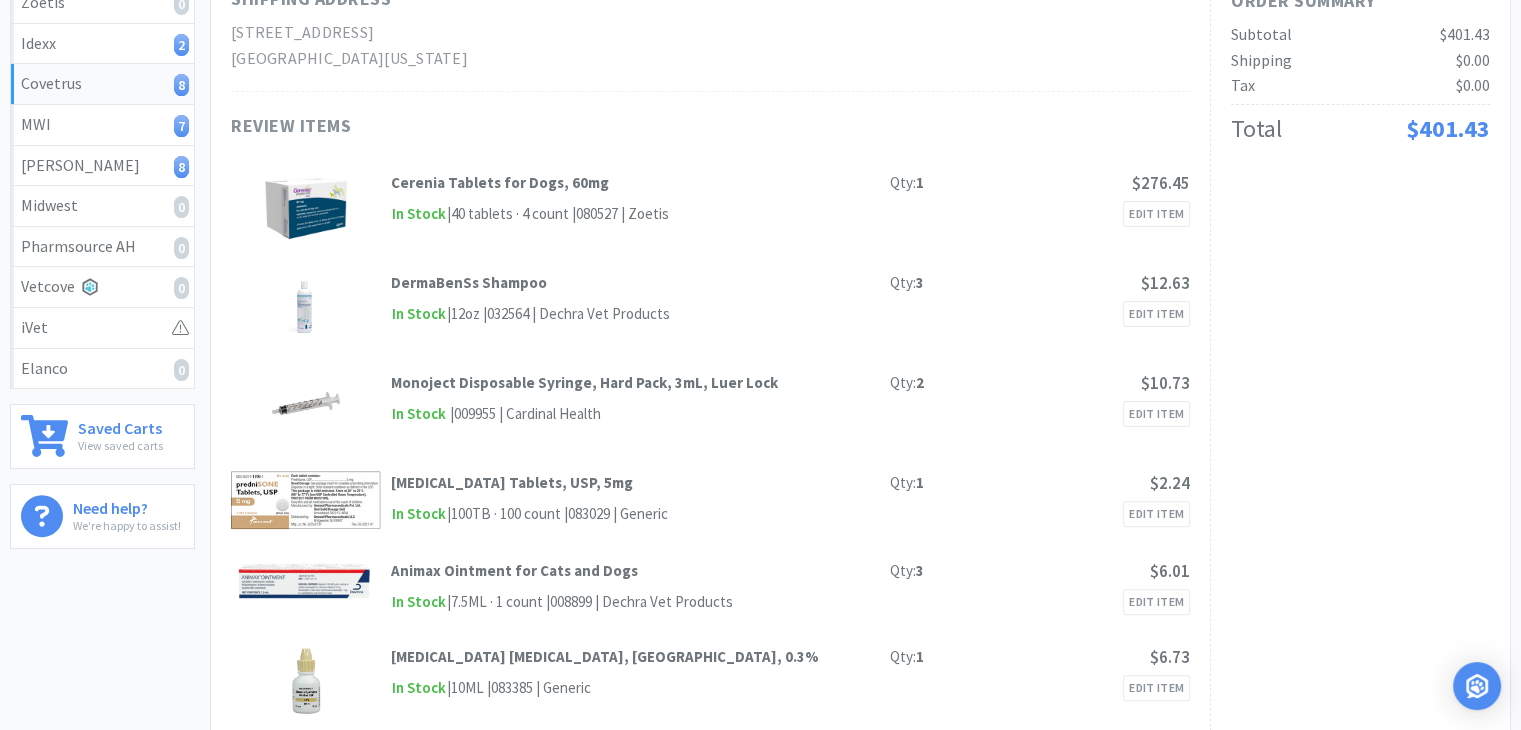 scroll, scrollTop: 0, scrollLeft: 0, axis: both 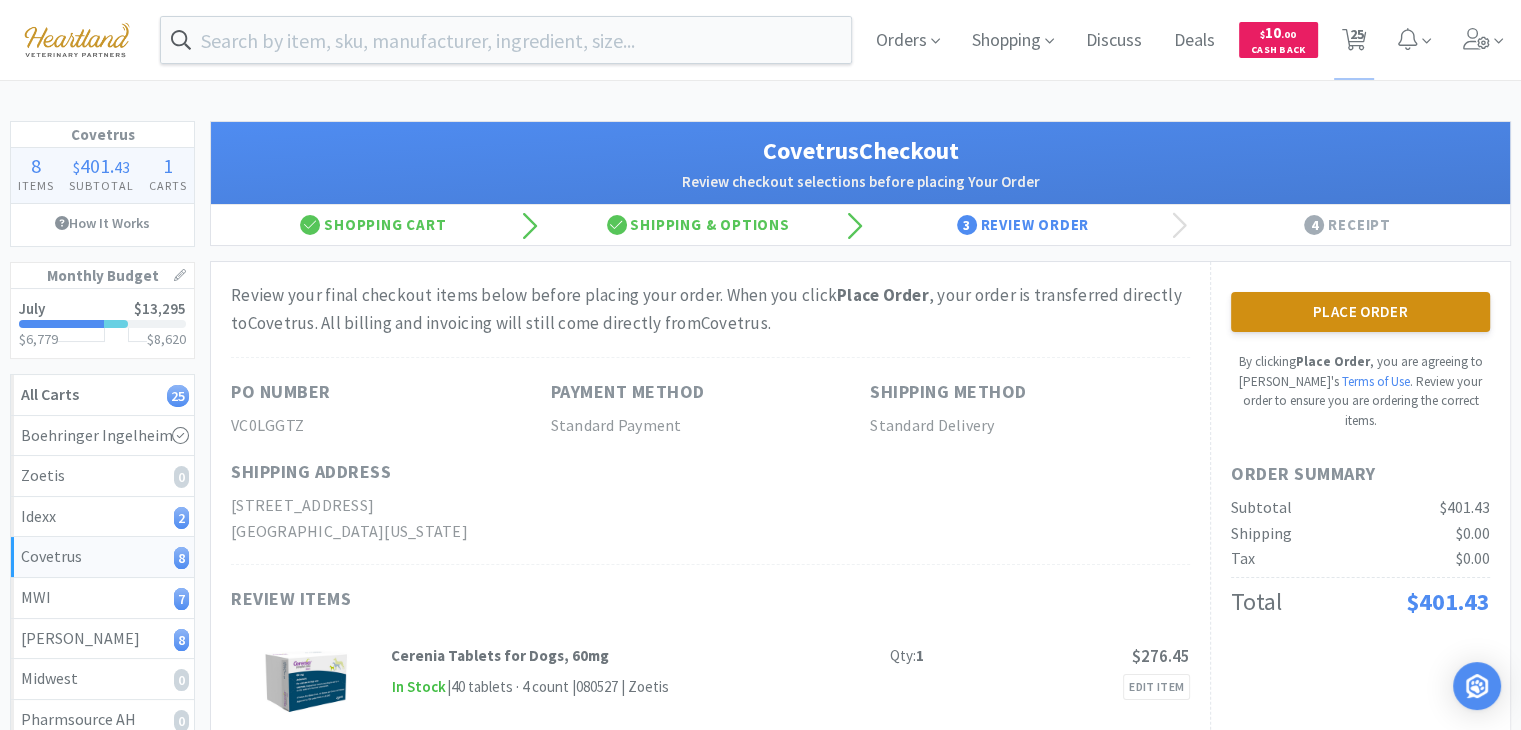 click on "Place Order" at bounding box center (1360, 312) 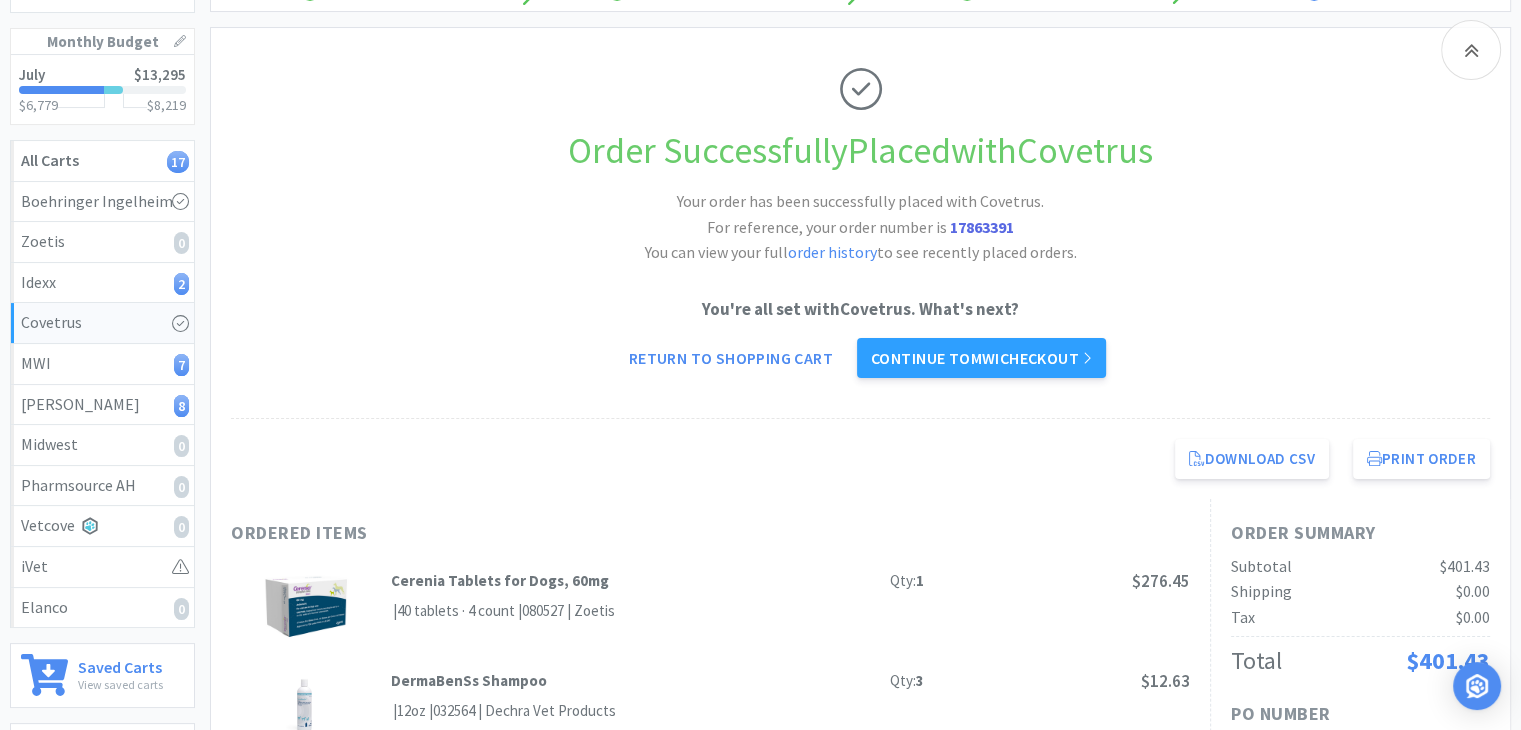 scroll, scrollTop: 400, scrollLeft: 0, axis: vertical 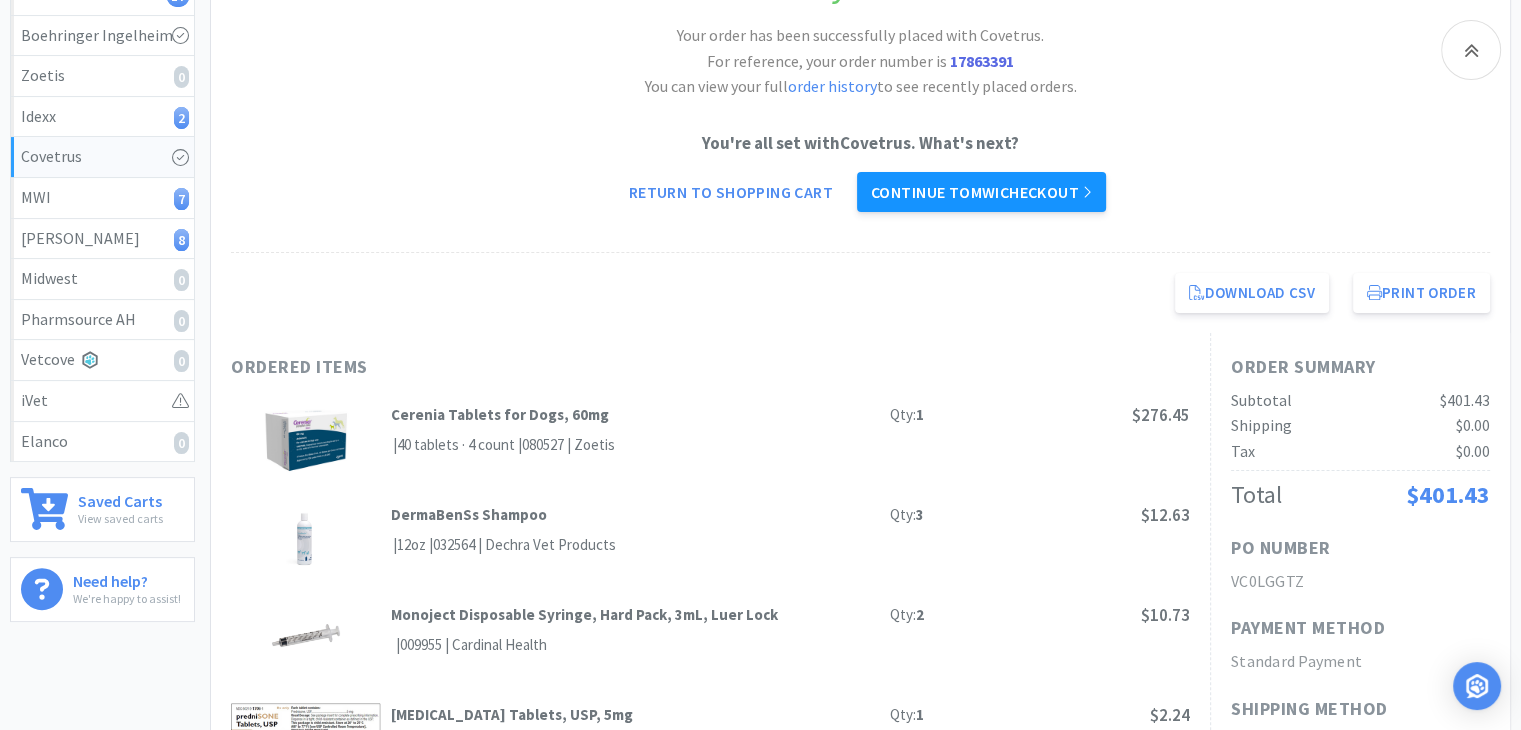 click on "Continue to  MWI  checkout" at bounding box center [981, 192] 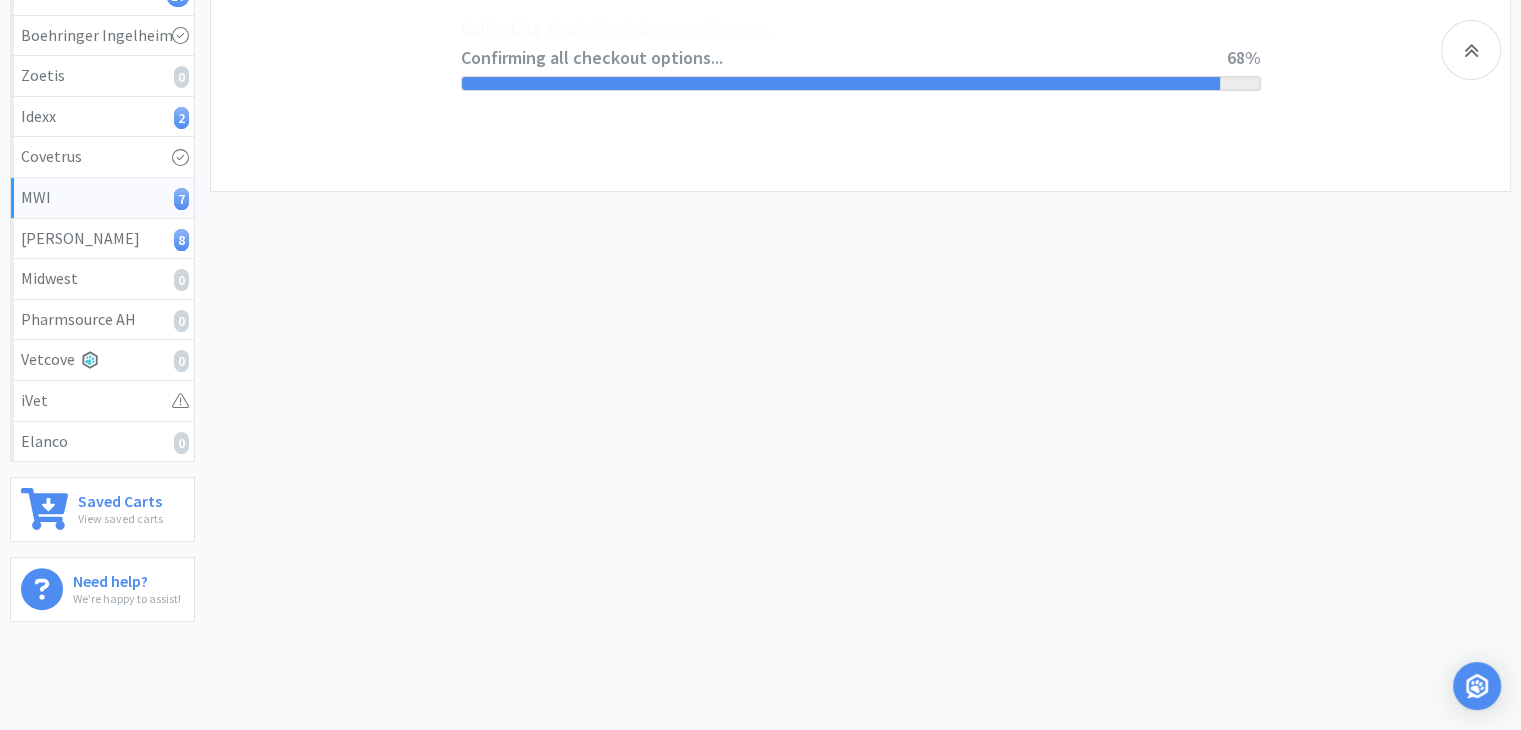 scroll, scrollTop: 0, scrollLeft: 0, axis: both 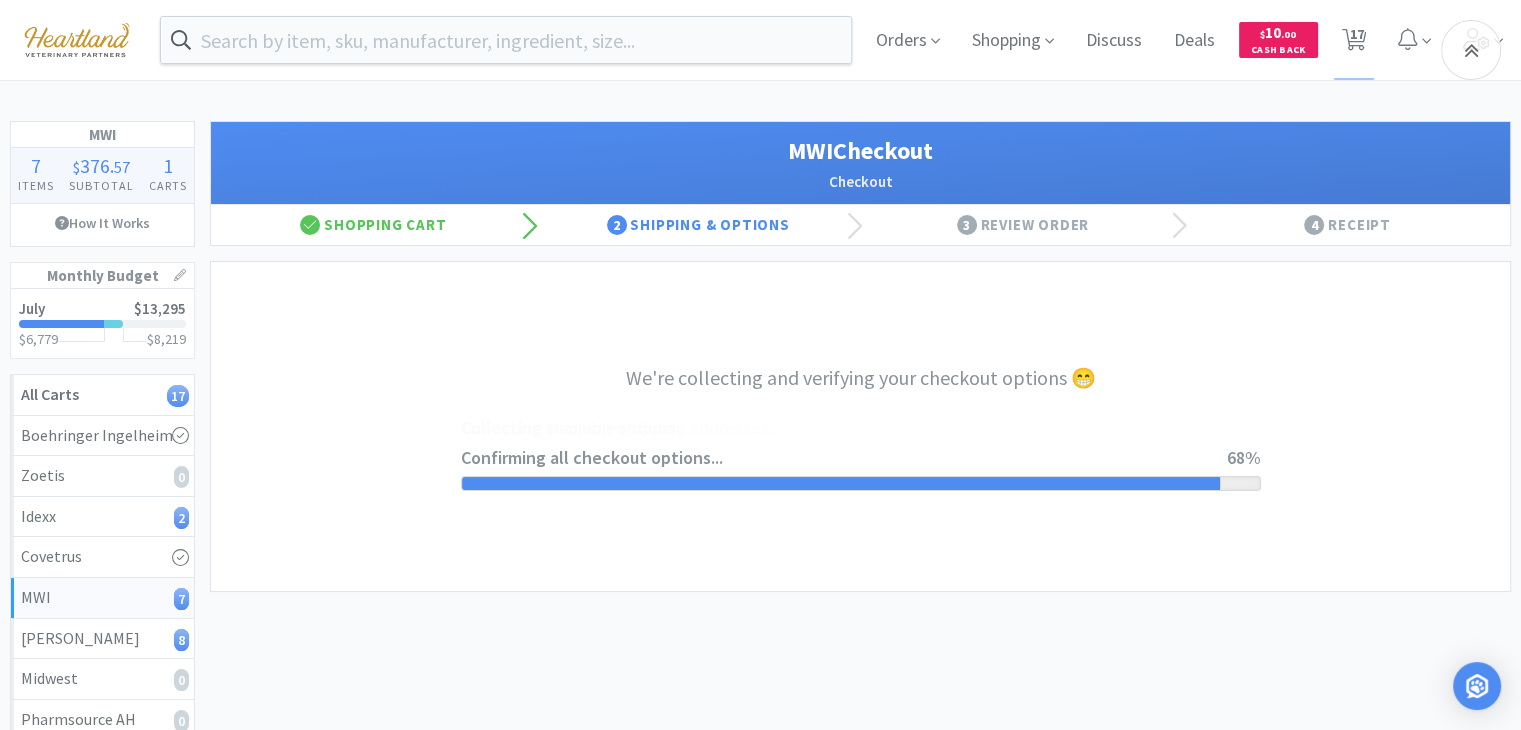 select on "STD_" 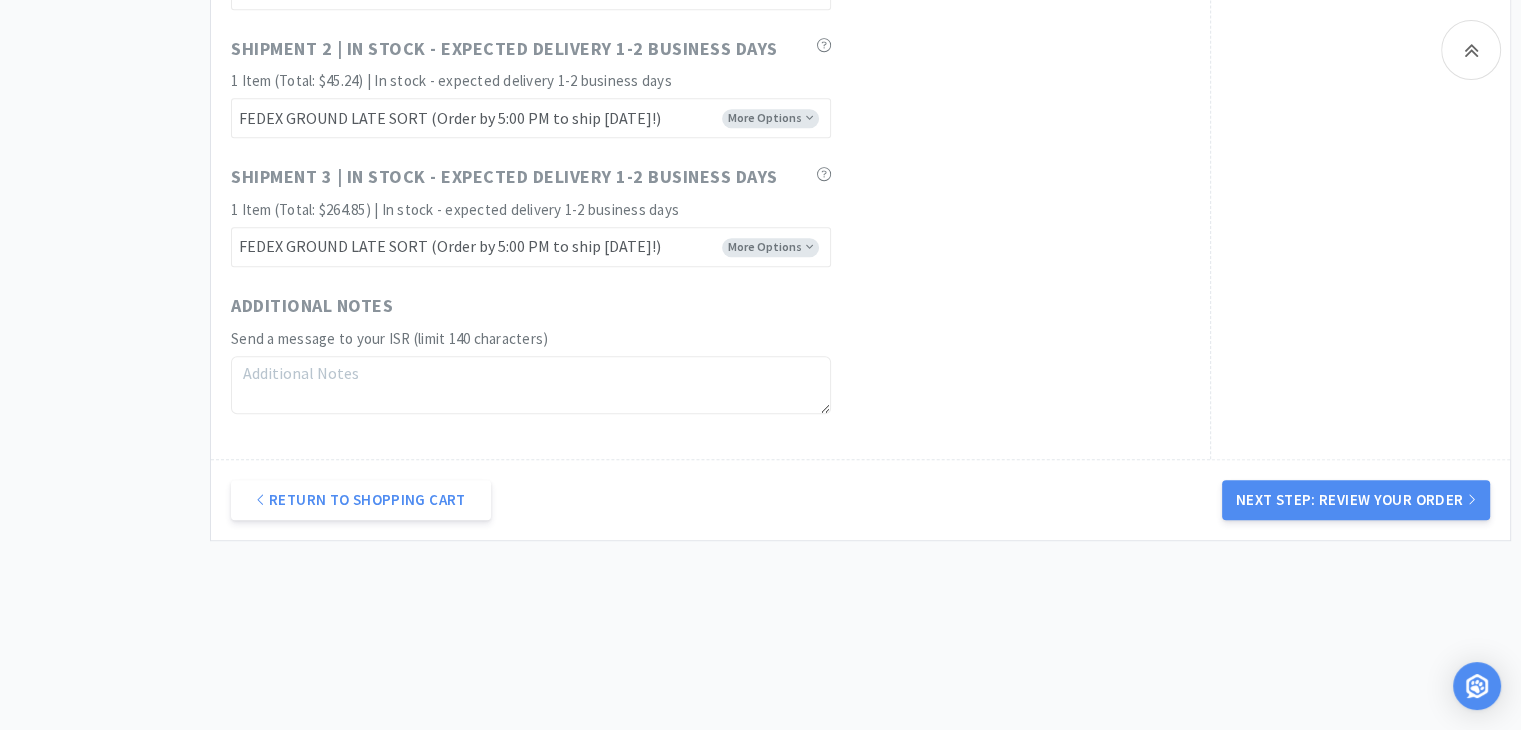 scroll, scrollTop: 1400, scrollLeft: 0, axis: vertical 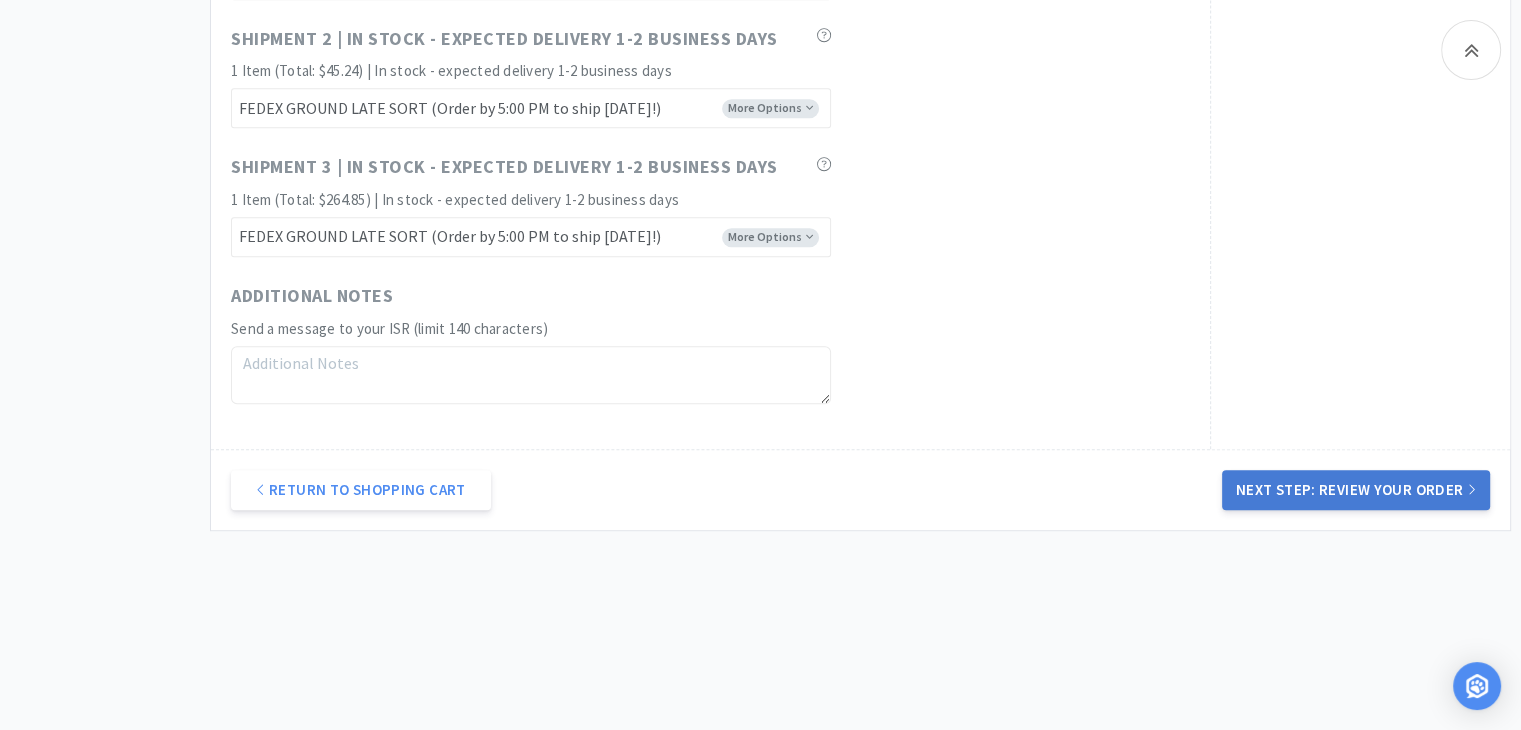 click on "Next Step: Review Your Order" at bounding box center [1356, 490] 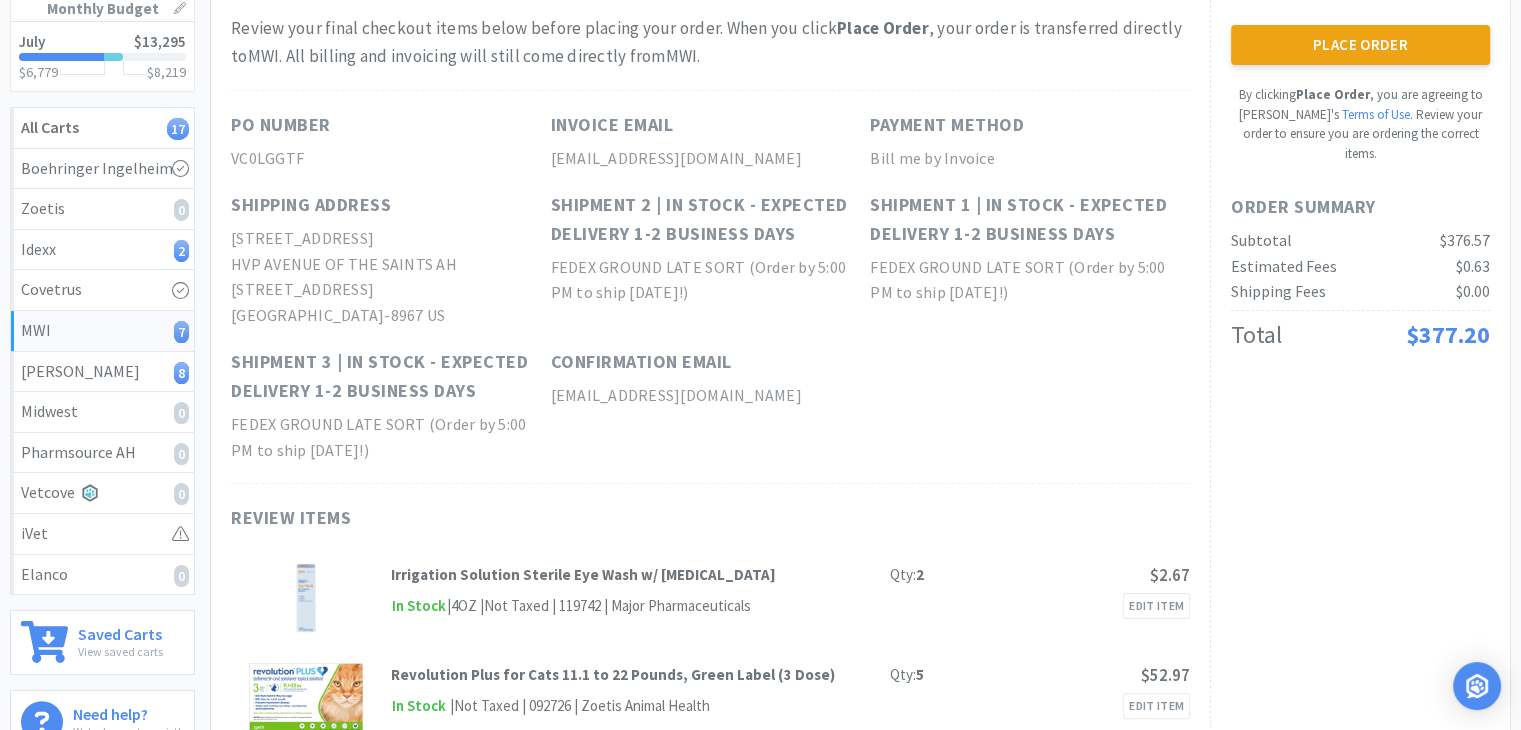 scroll, scrollTop: 0, scrollLeft: 0, axis: both 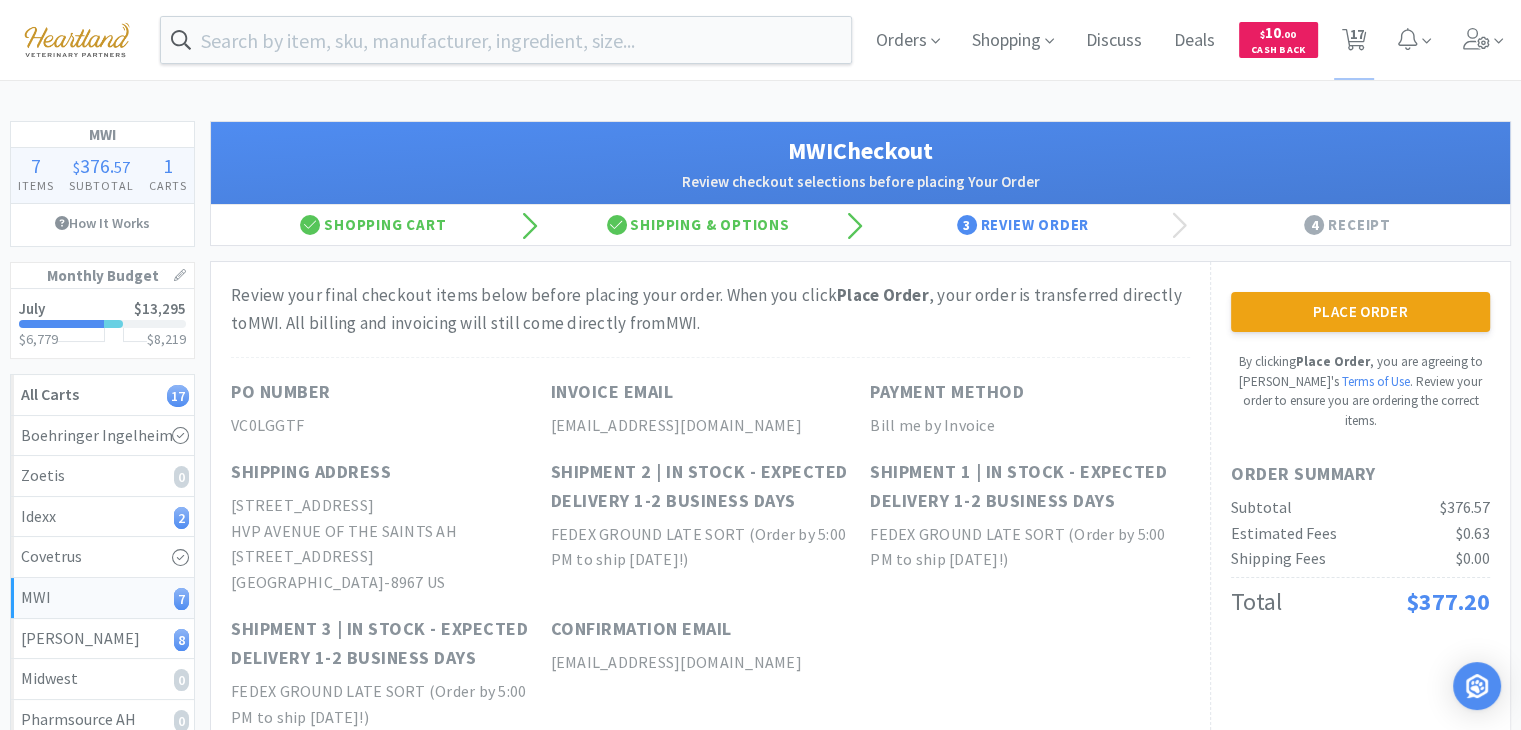 click on "Place Order By clicking  Place Order , you are agreeing to Vetcove's    Terms of Use .   Review your order to ensure you are ordering the correct items." at bounding box center (1360, 361) 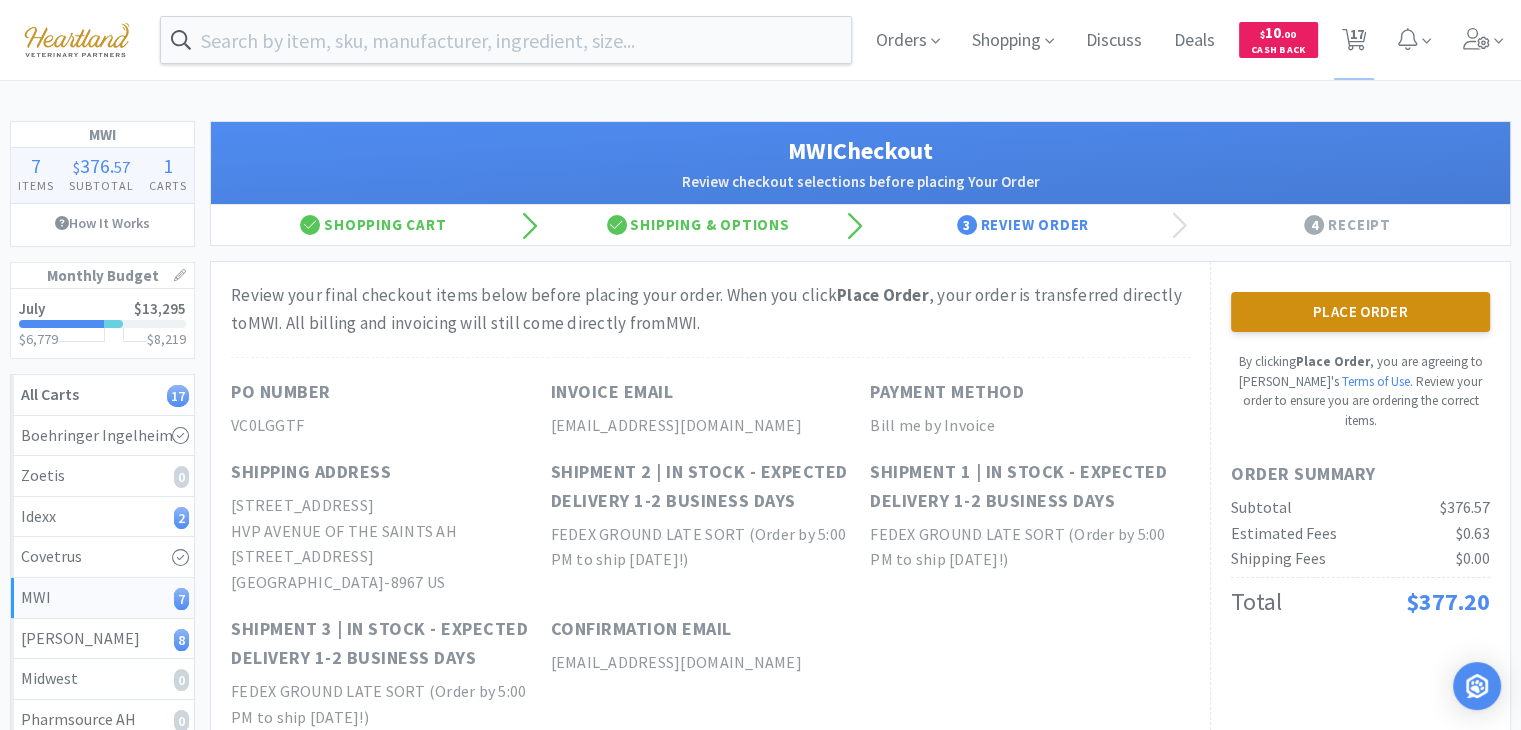 click on "Place Order" at bounding box center [1360, 312] 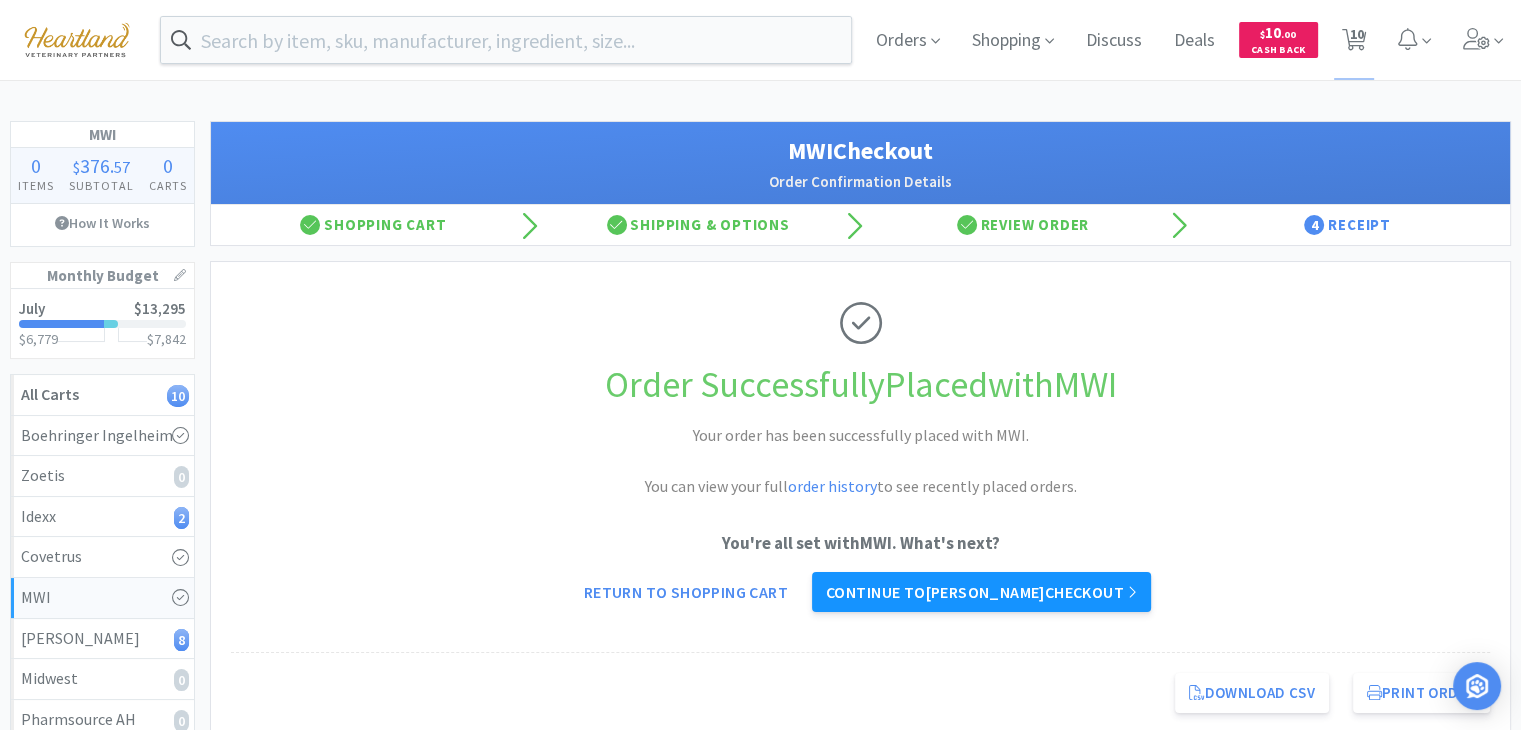 click on "Continue to  Patterson  checkout" at bounding box center [981, 592] 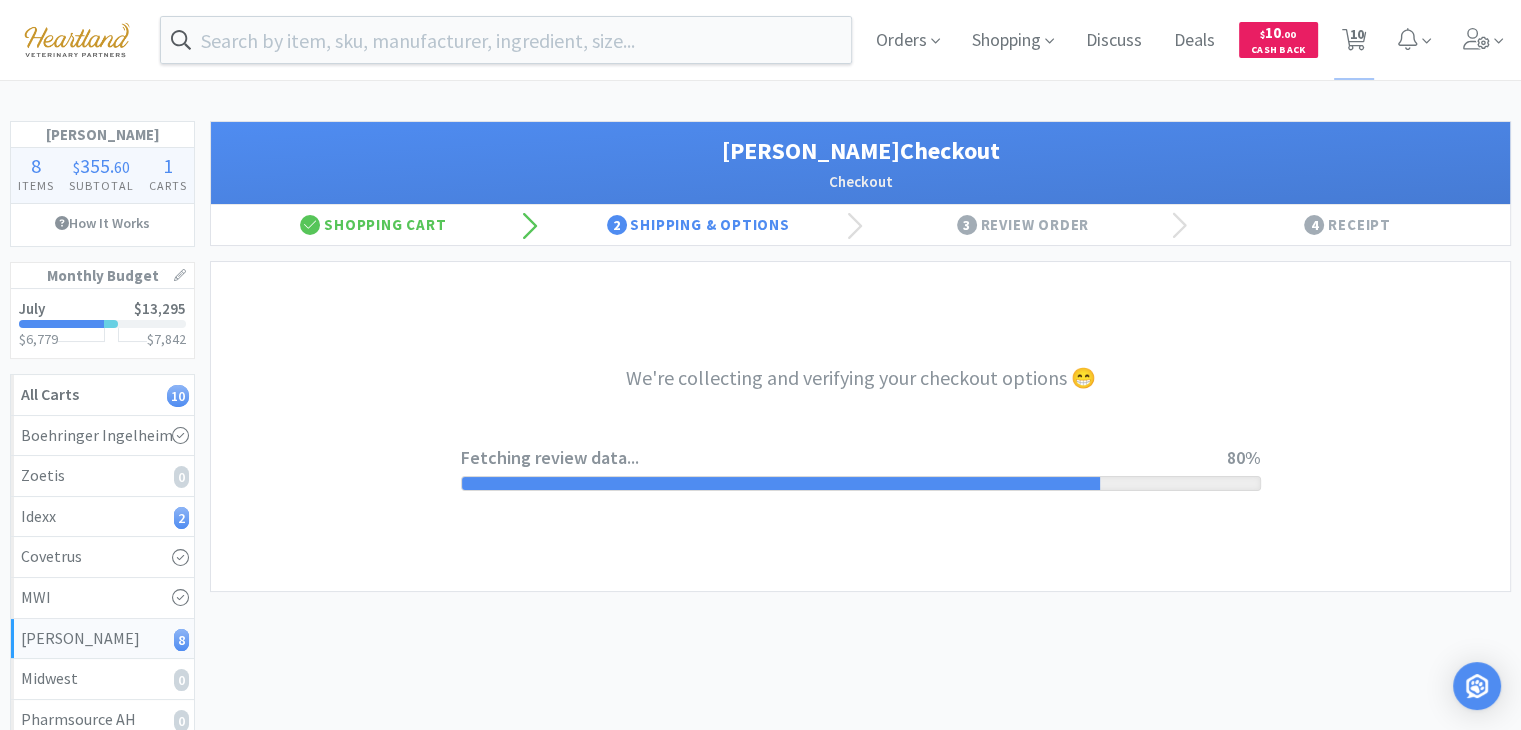 select on "1" 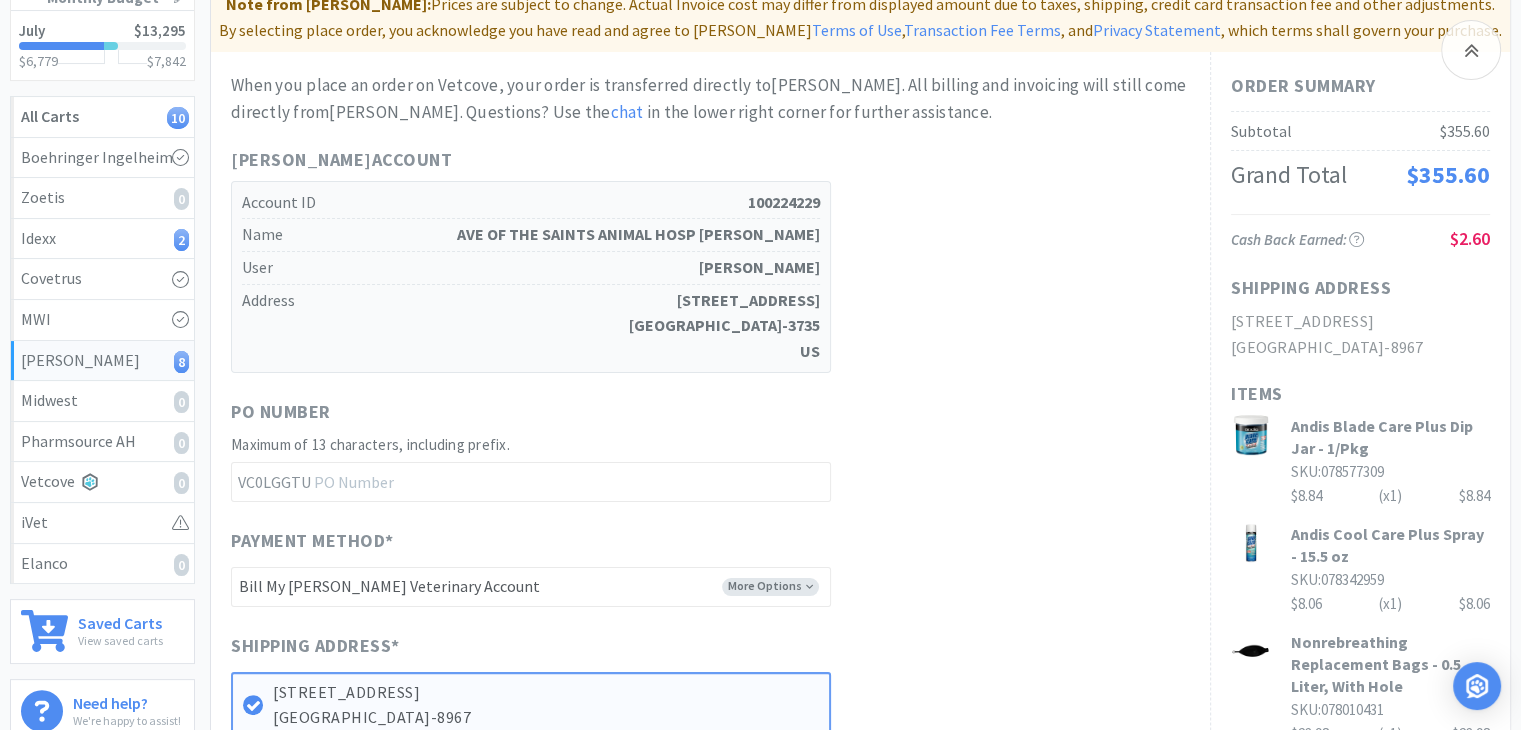 scroll, scrollTop: 300, scrollLeft: 0, axis: vertical 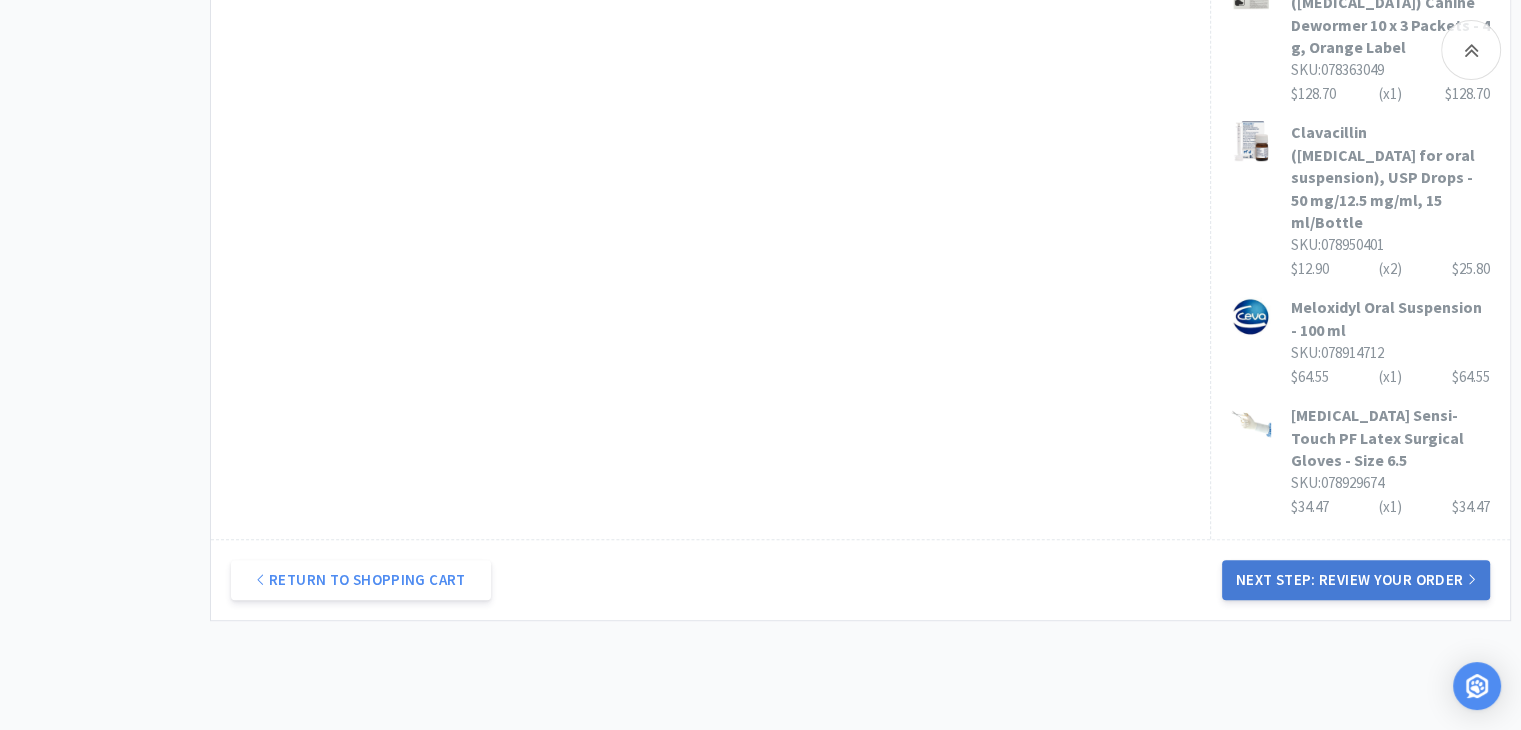 click on "Next Step: Review Your Order" at bounding box center (1356, 580) 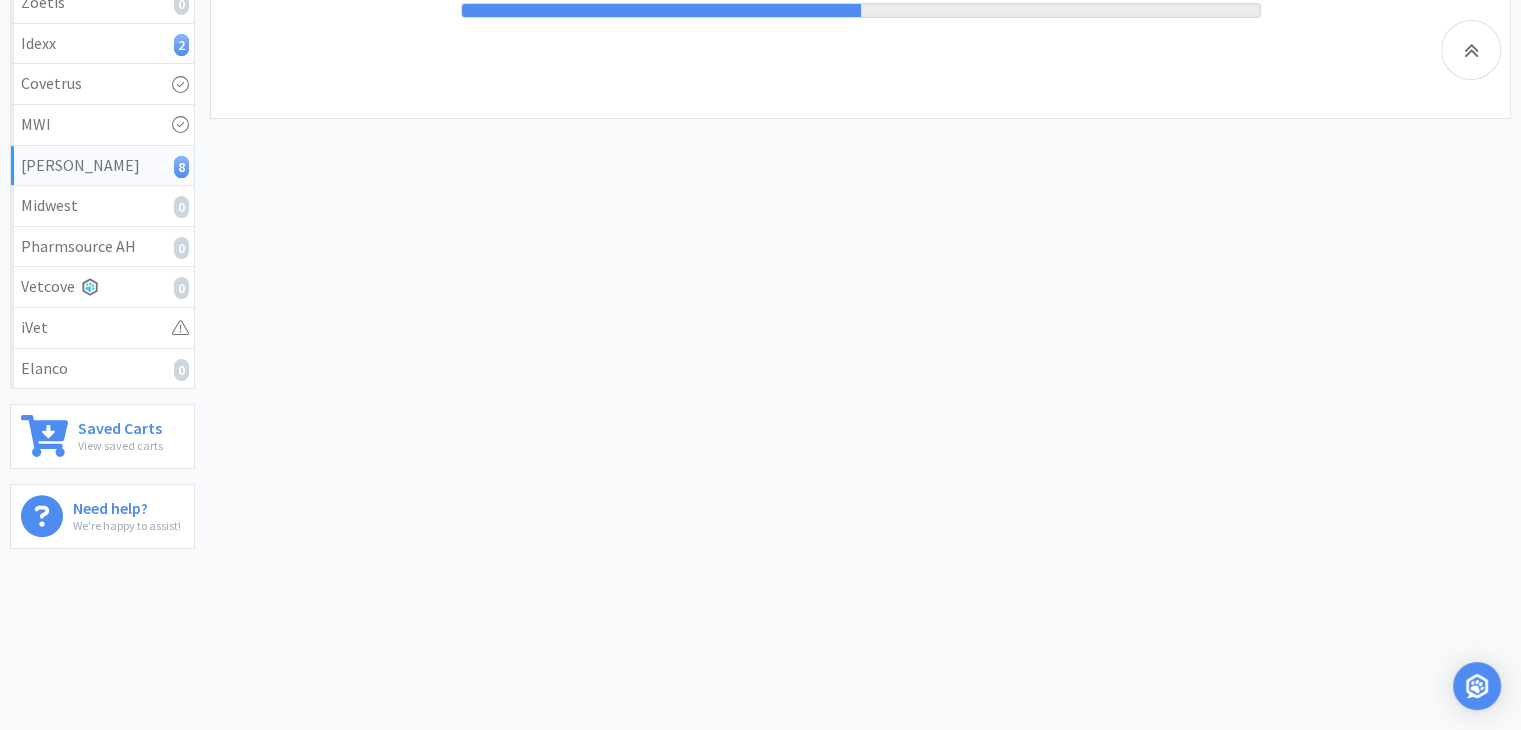 scroll, scrollTop: 0, scrollLeft: 0, axis: both 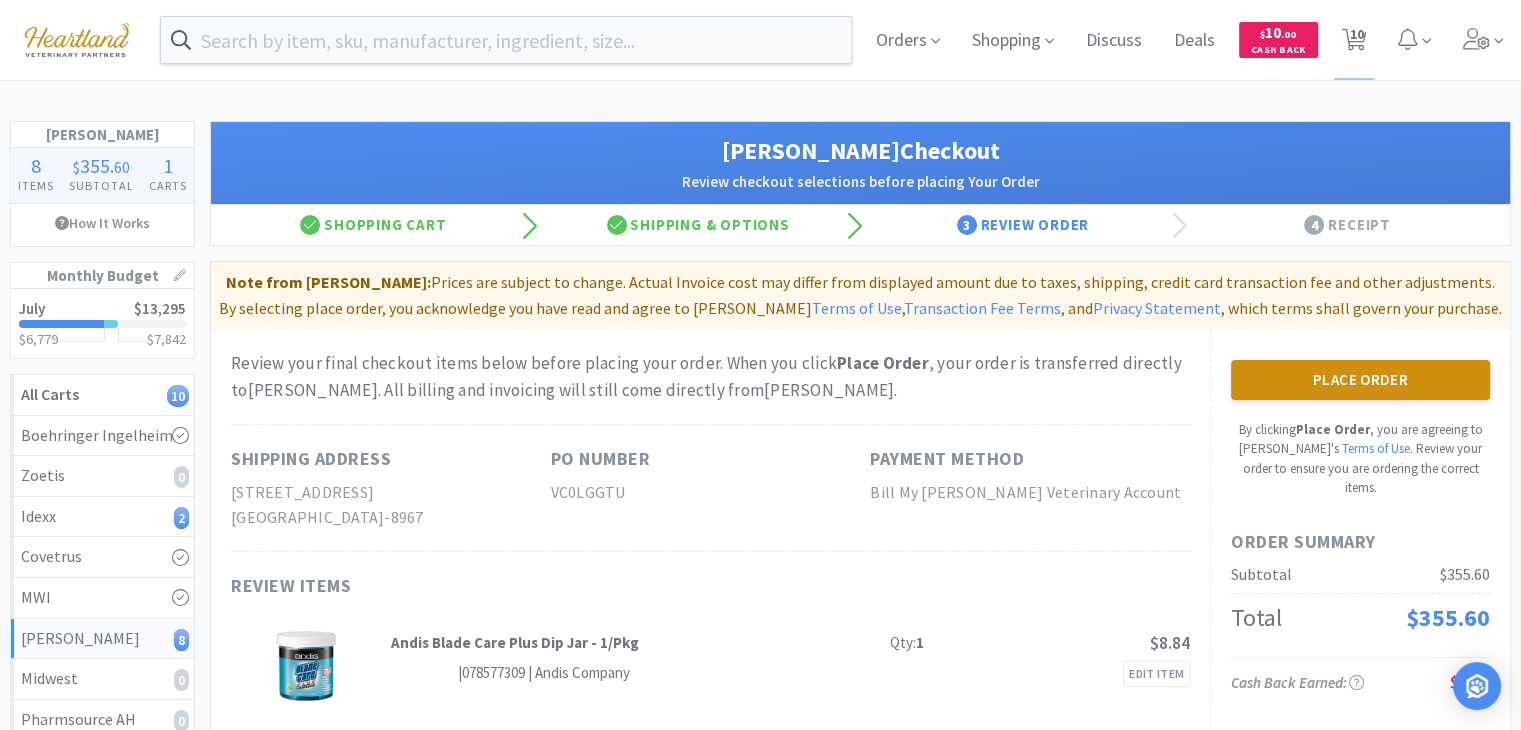 click on "Place Order" at bounding box center (1360, 380) 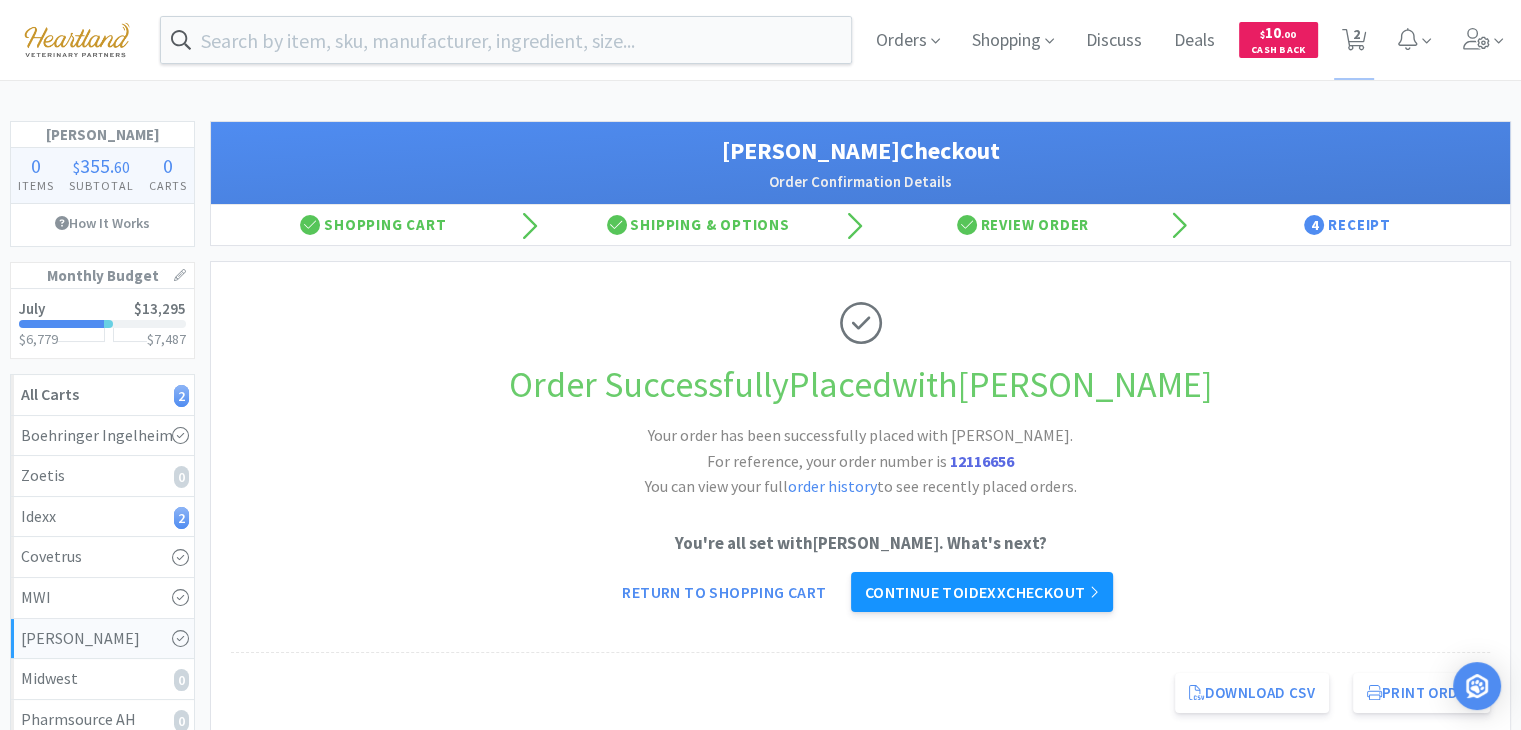 click on "Continue to  Idexx  checkout" at bounding box center (982, 592) 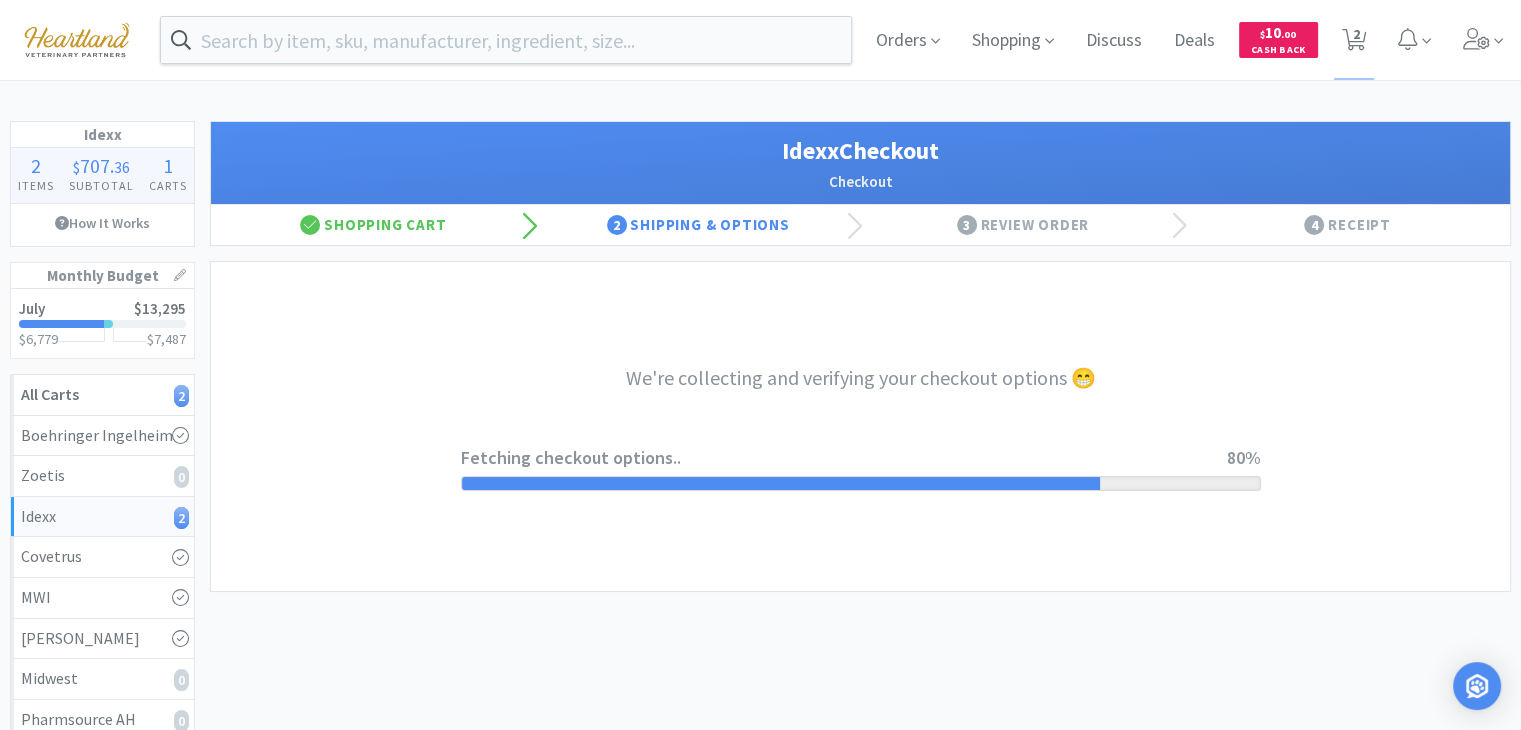 select on "904" 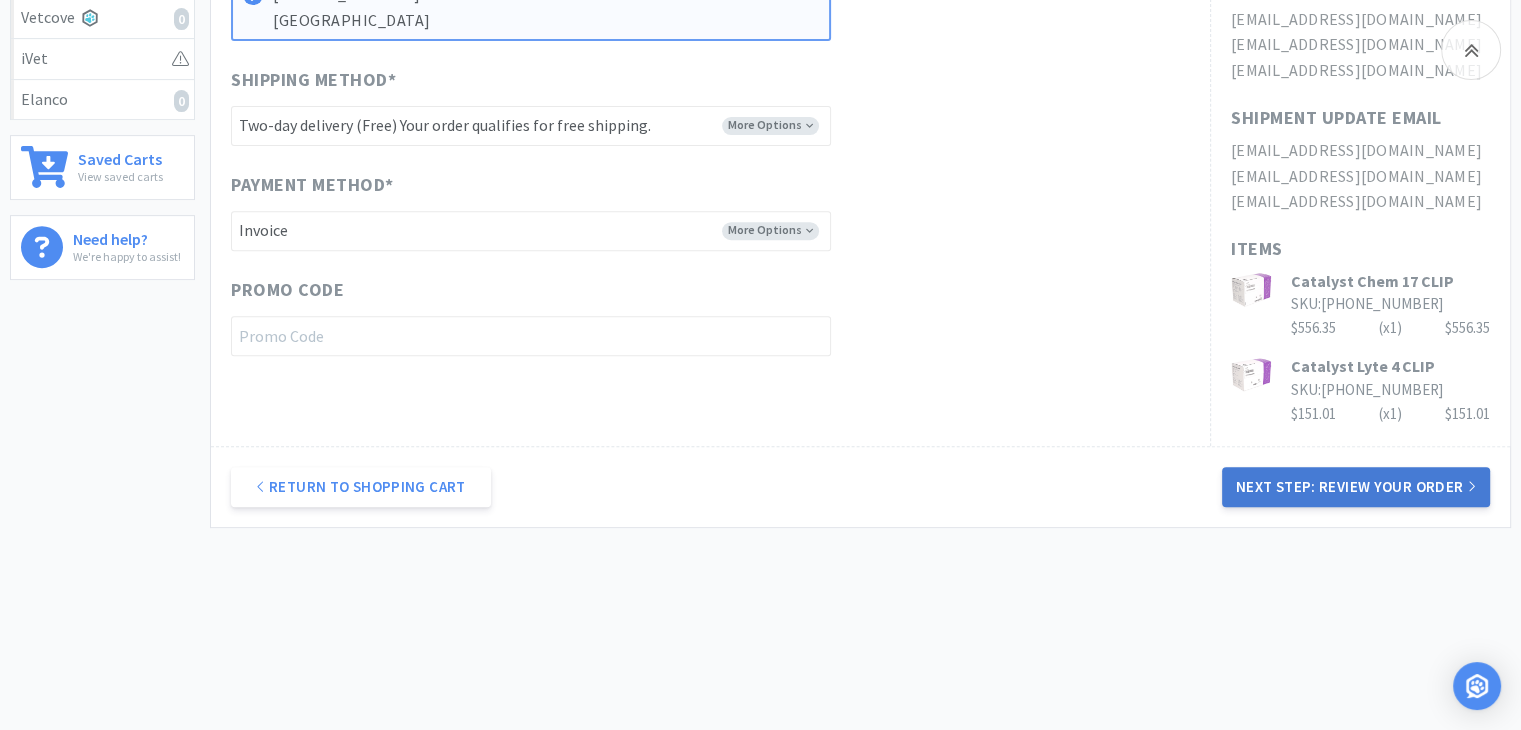 scroll, scrollTop: 743, scrollLeft: 0, axis: vertical 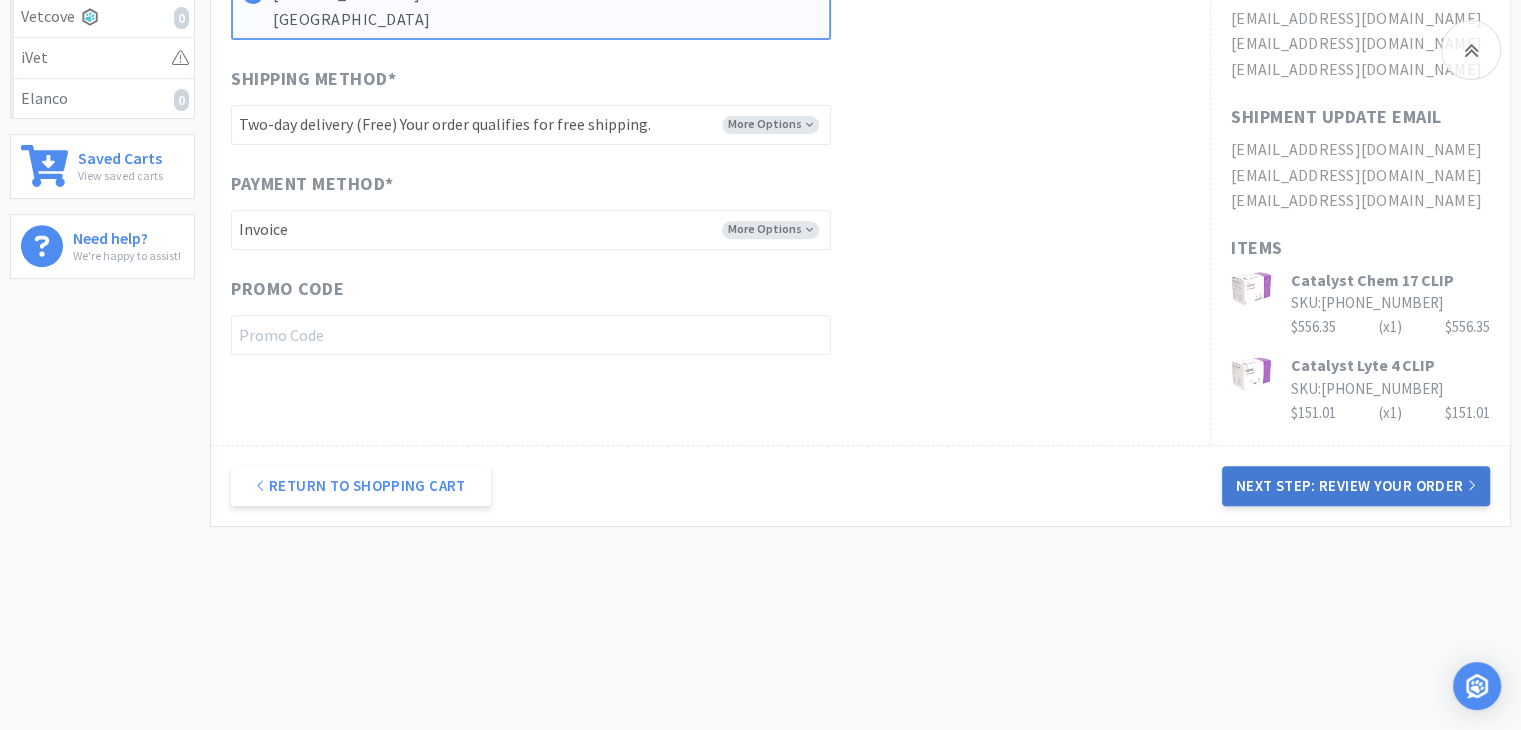click on "Next Step: Review Your Order" at bounding box center (1356, 486) 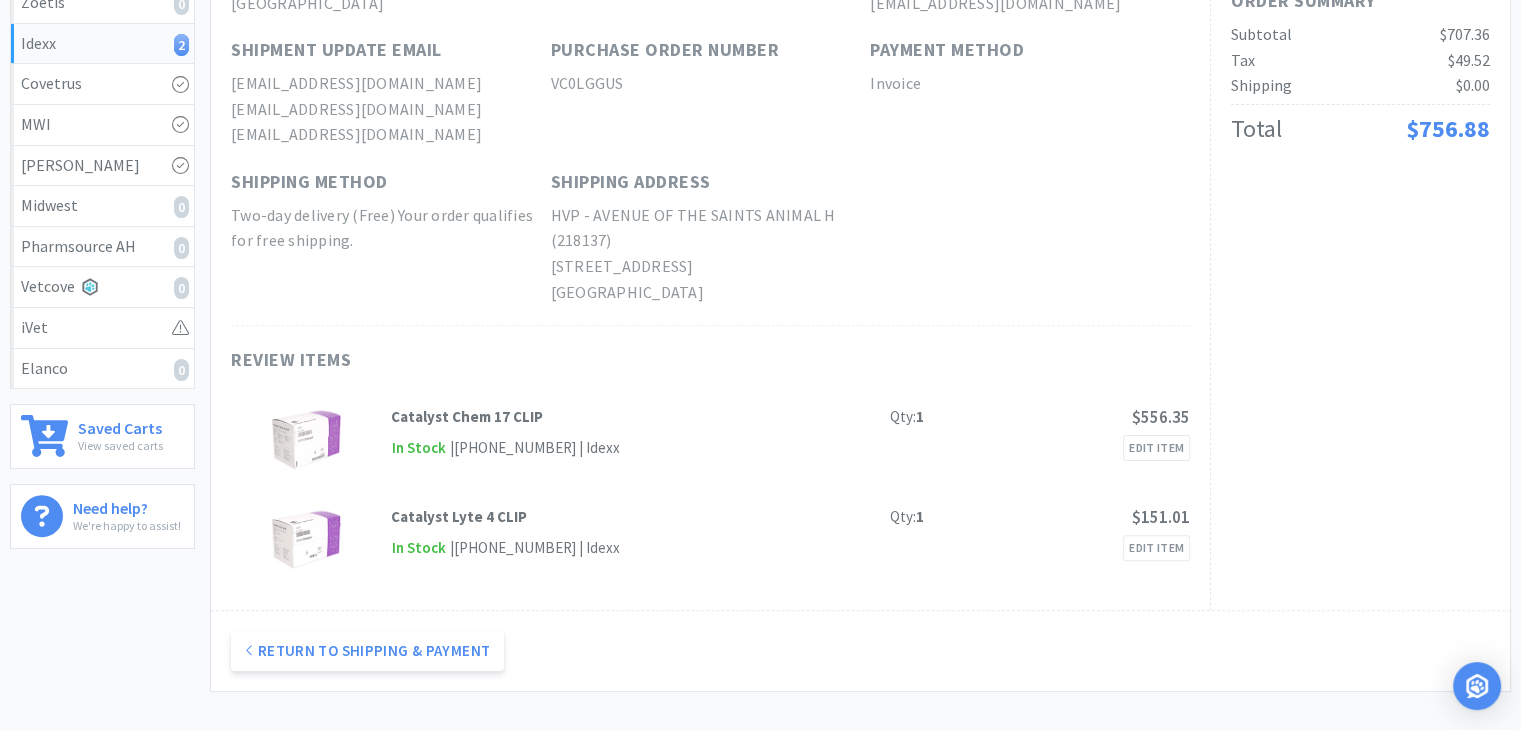 scroll, scrollTop: 0, scrollLeft: 0, axis: both 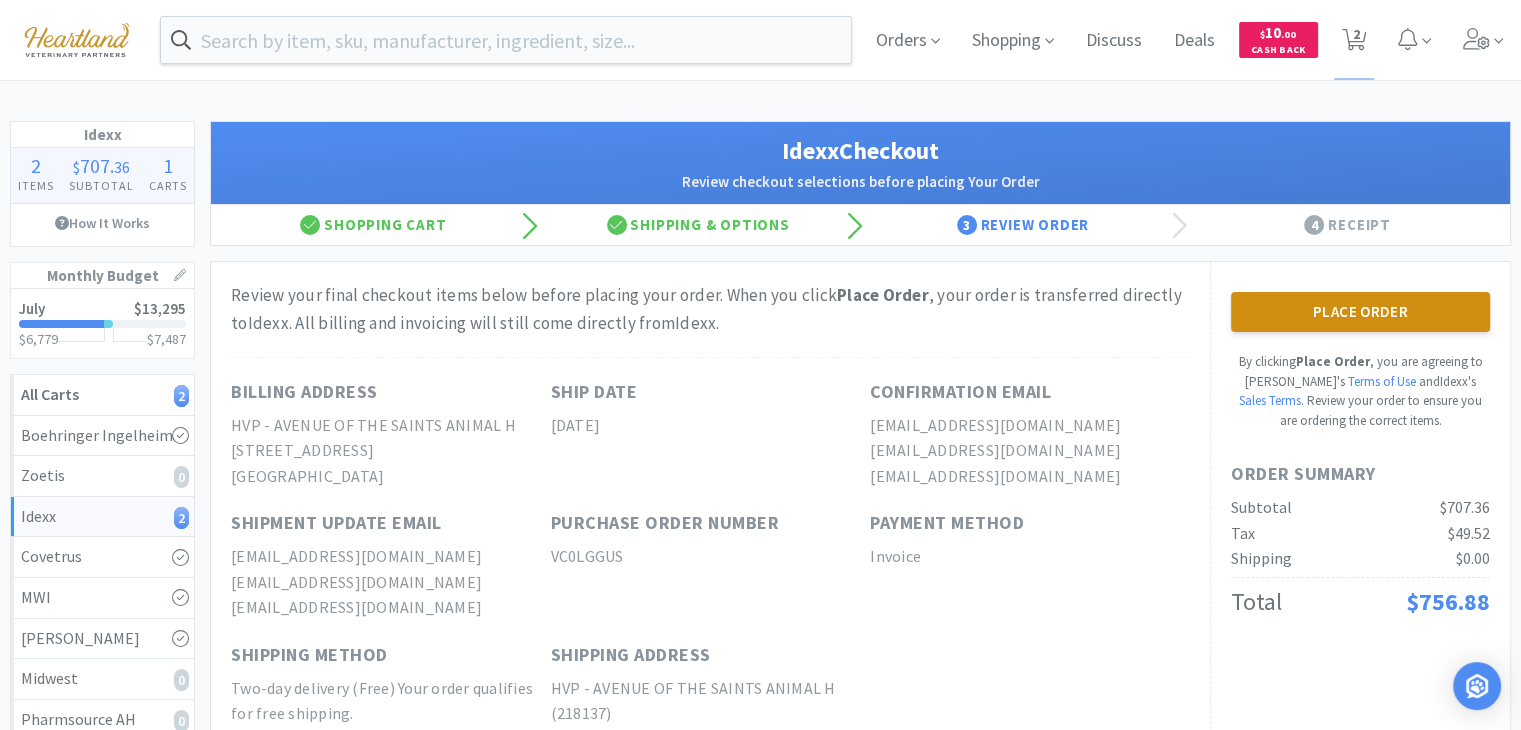 click on "Place Order" at bounding box center (1360, 312) 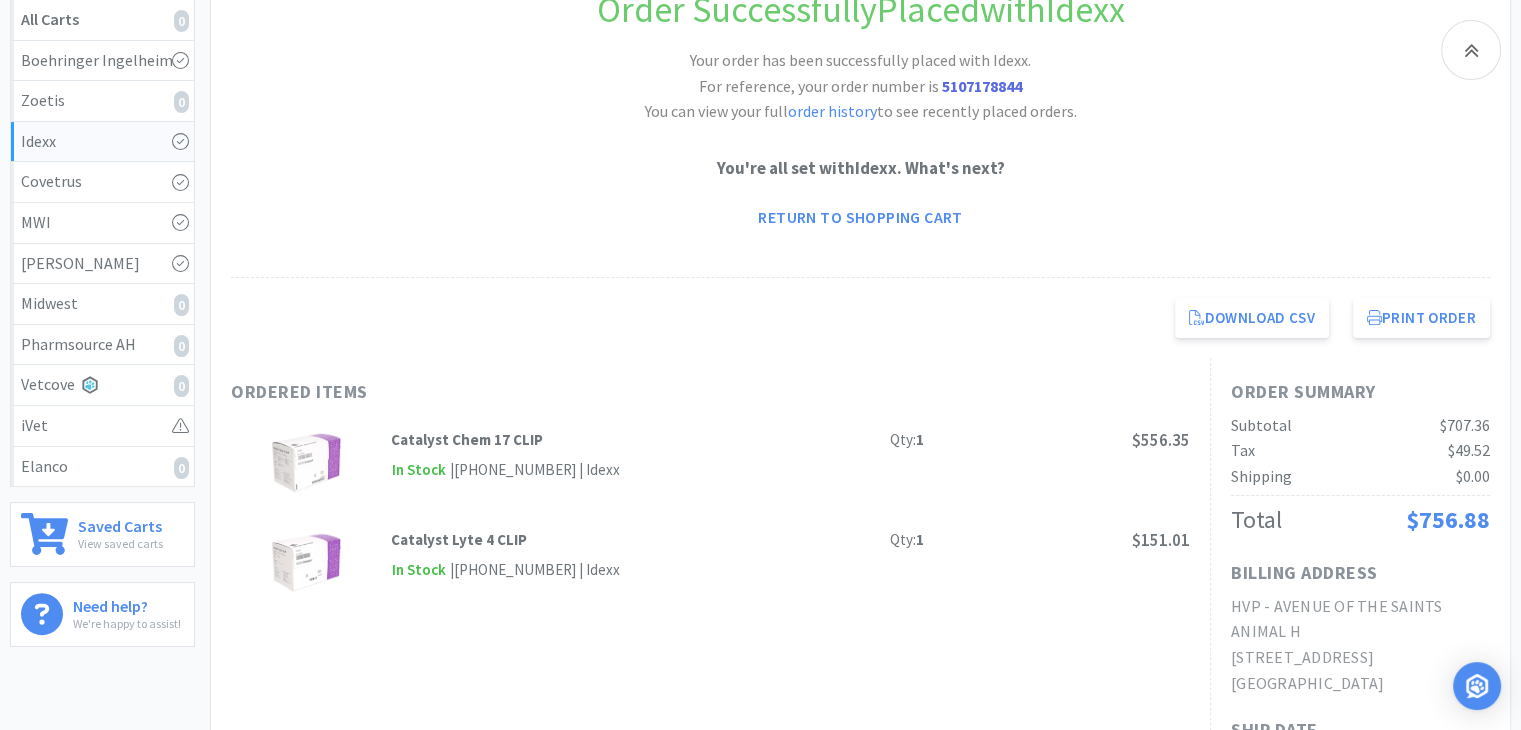 scroll, scrollTop: 0, scrollLeft: 0, axis: both 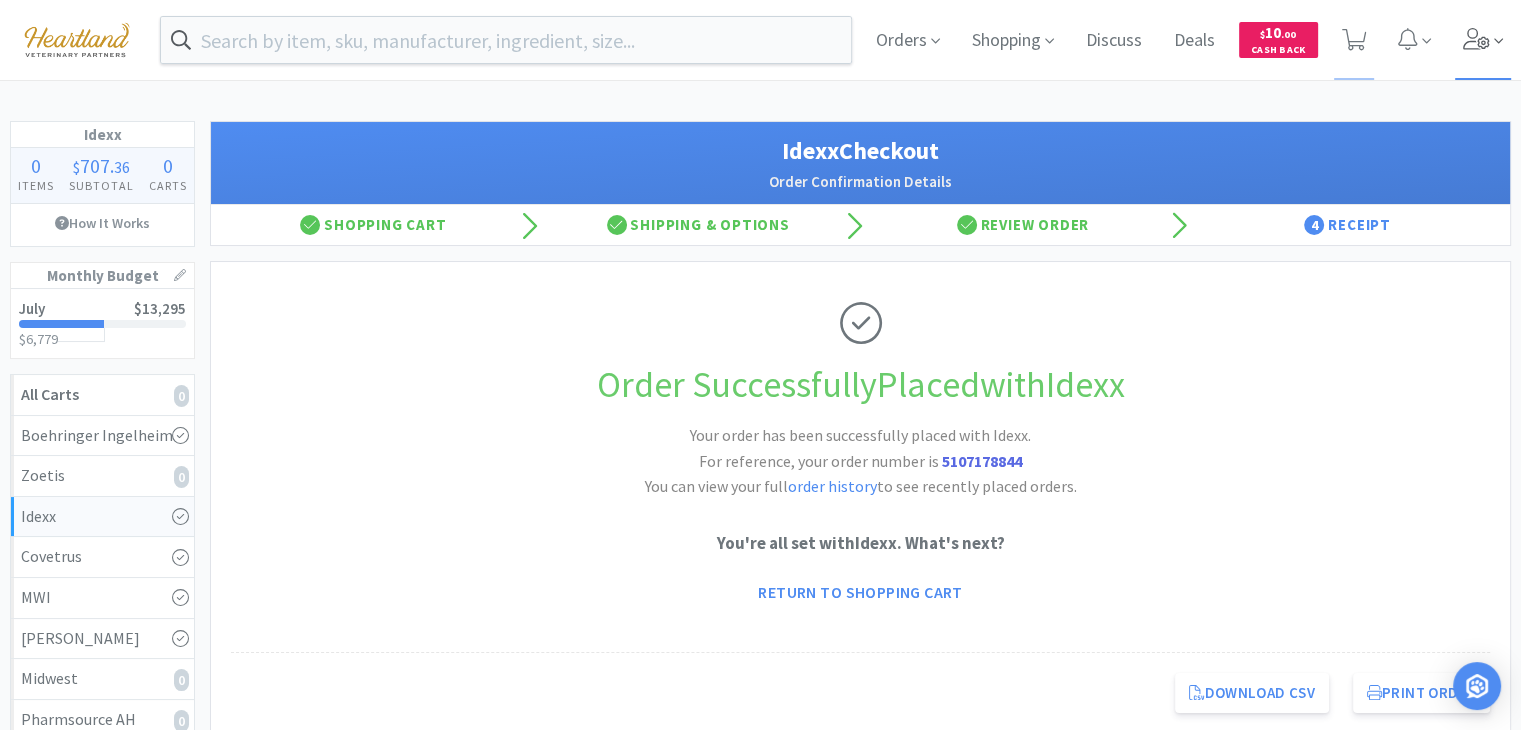 click 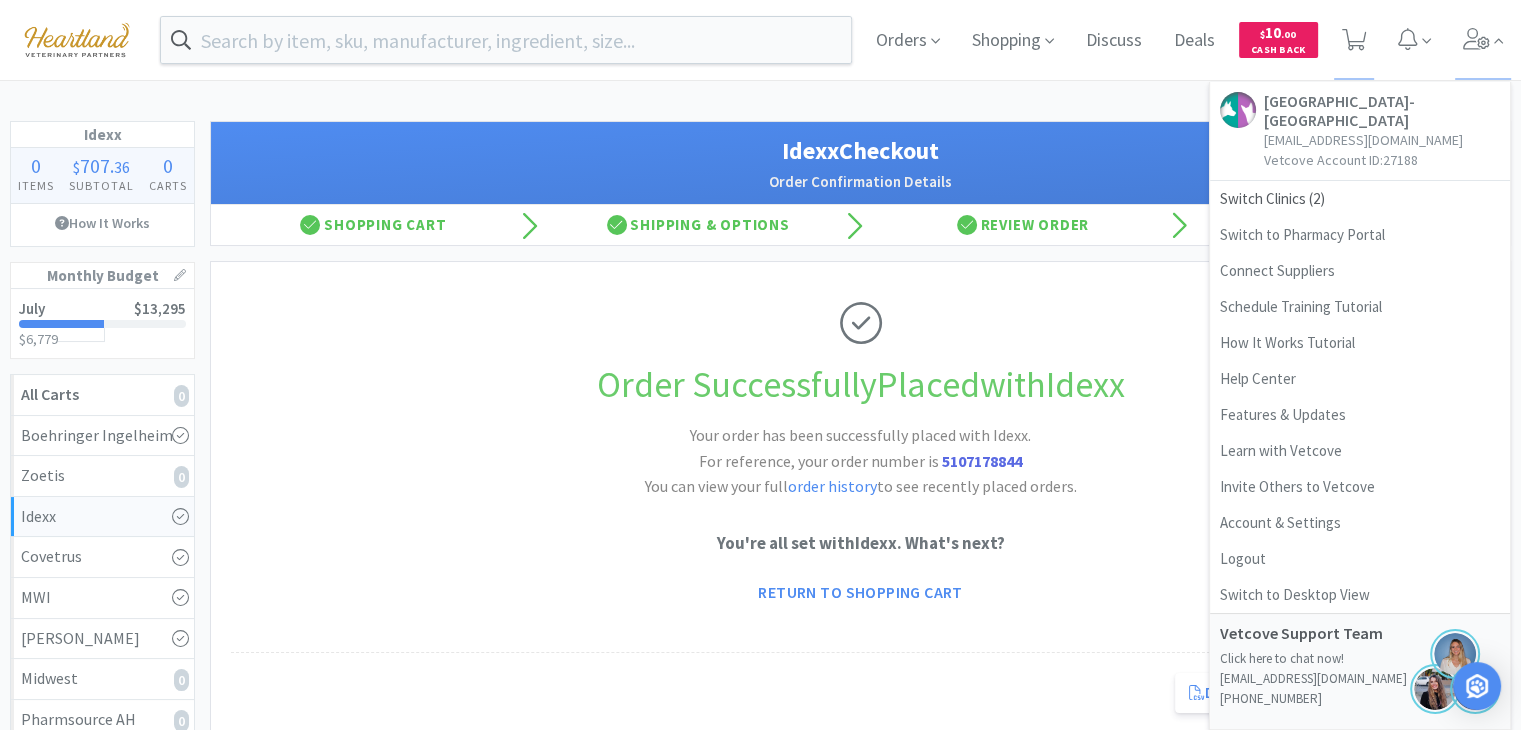 click on "Orders Shopping Discuss Discuss Deals Deals $ 10 . 00 Cash Back Ave of the Saints Animal Hospital- Charles City bgravdal@heartlandvetpartners.com Vetcove Account ID:  27188 Switch Clinics ( 2 ) Switch to Pharmacy Portal Connect Suppliers Schedule Training Tutorial How It Works Tutorial Help Center Features & Updates Learn with Vetcove Invite Others to Vetcove Account & Settings Logout Switch to Desktop View Vetcove Support Team Click here to chat now! support@vetcove.com (646) 504-2696" at bounding box center [760, 40] 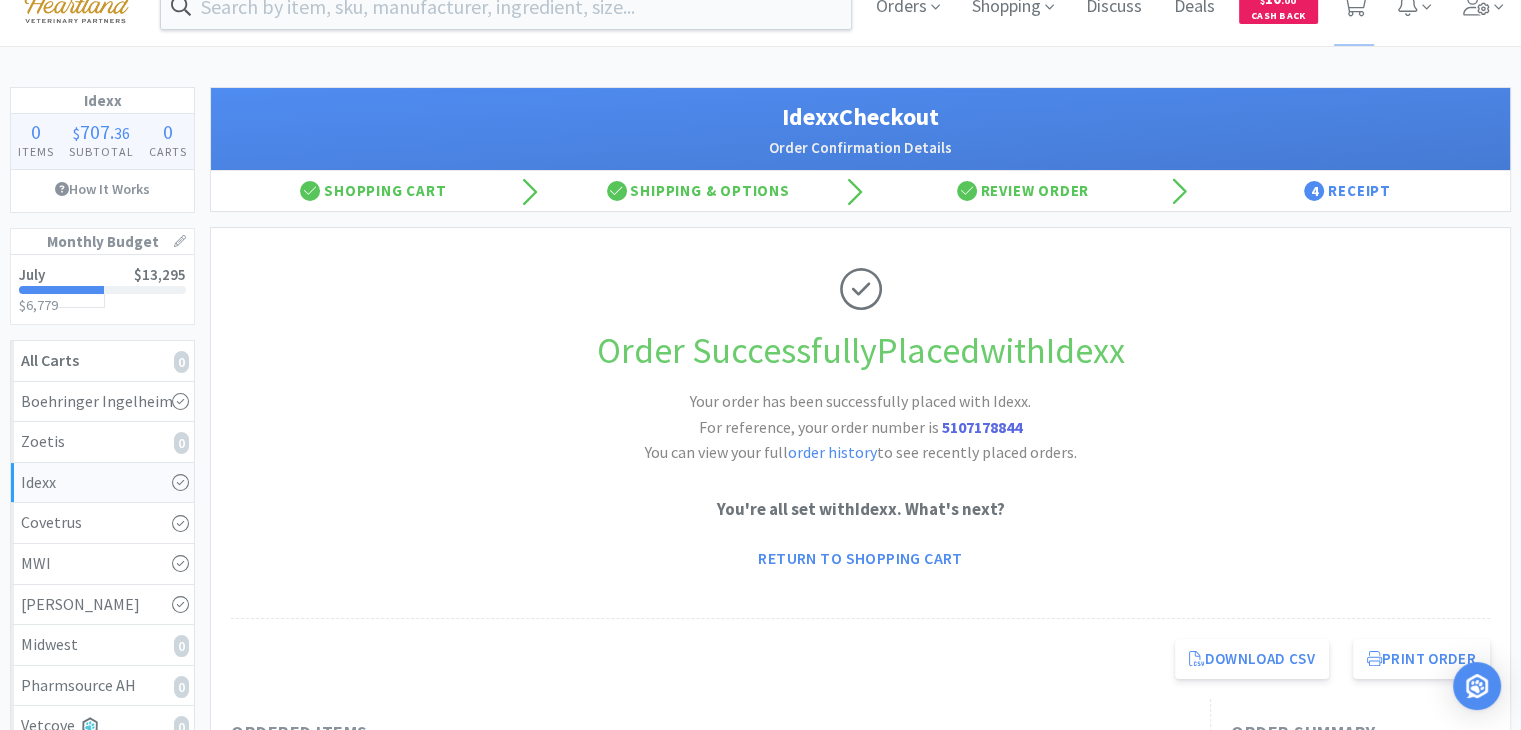 scroll, scrollTop: 0, scrollLeft: 0, axis: both 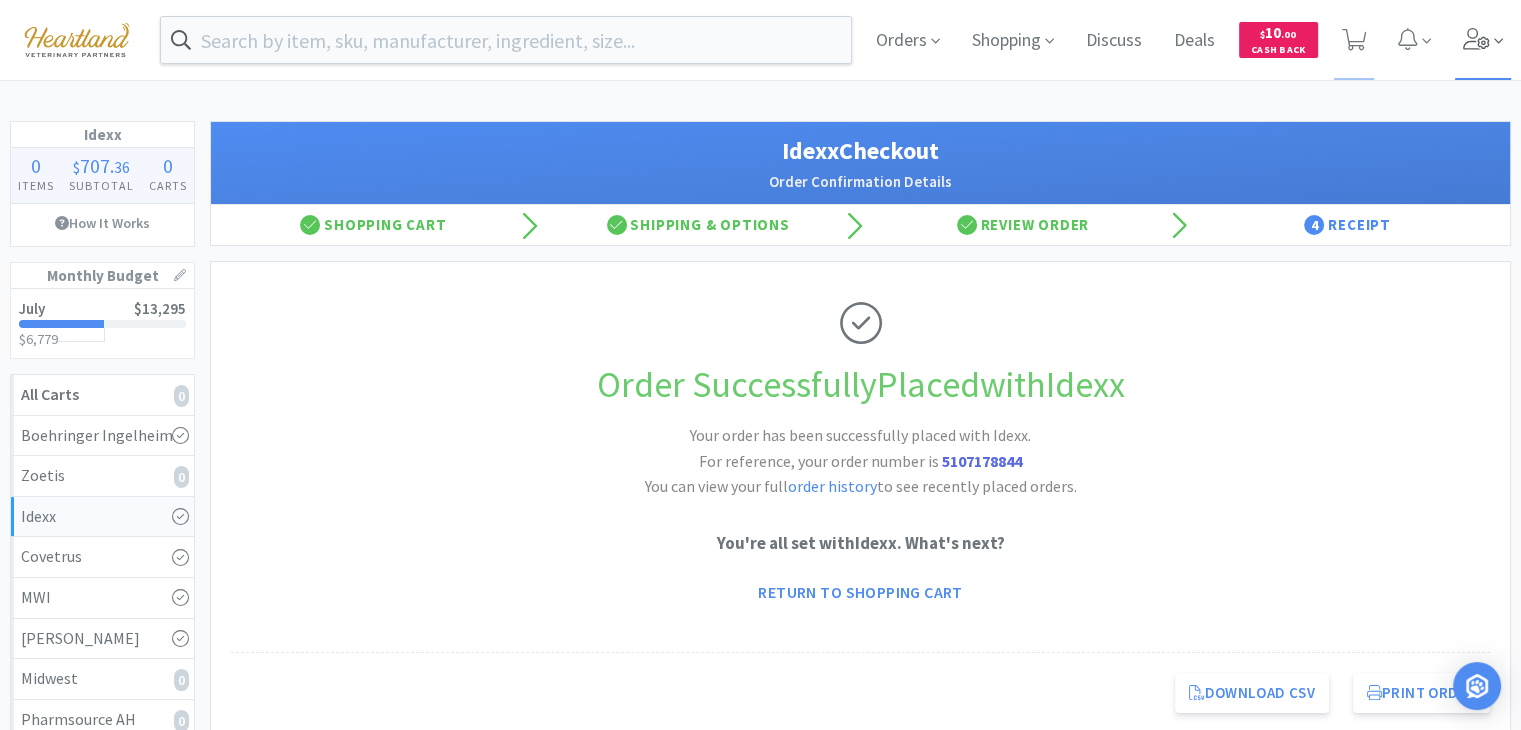 click 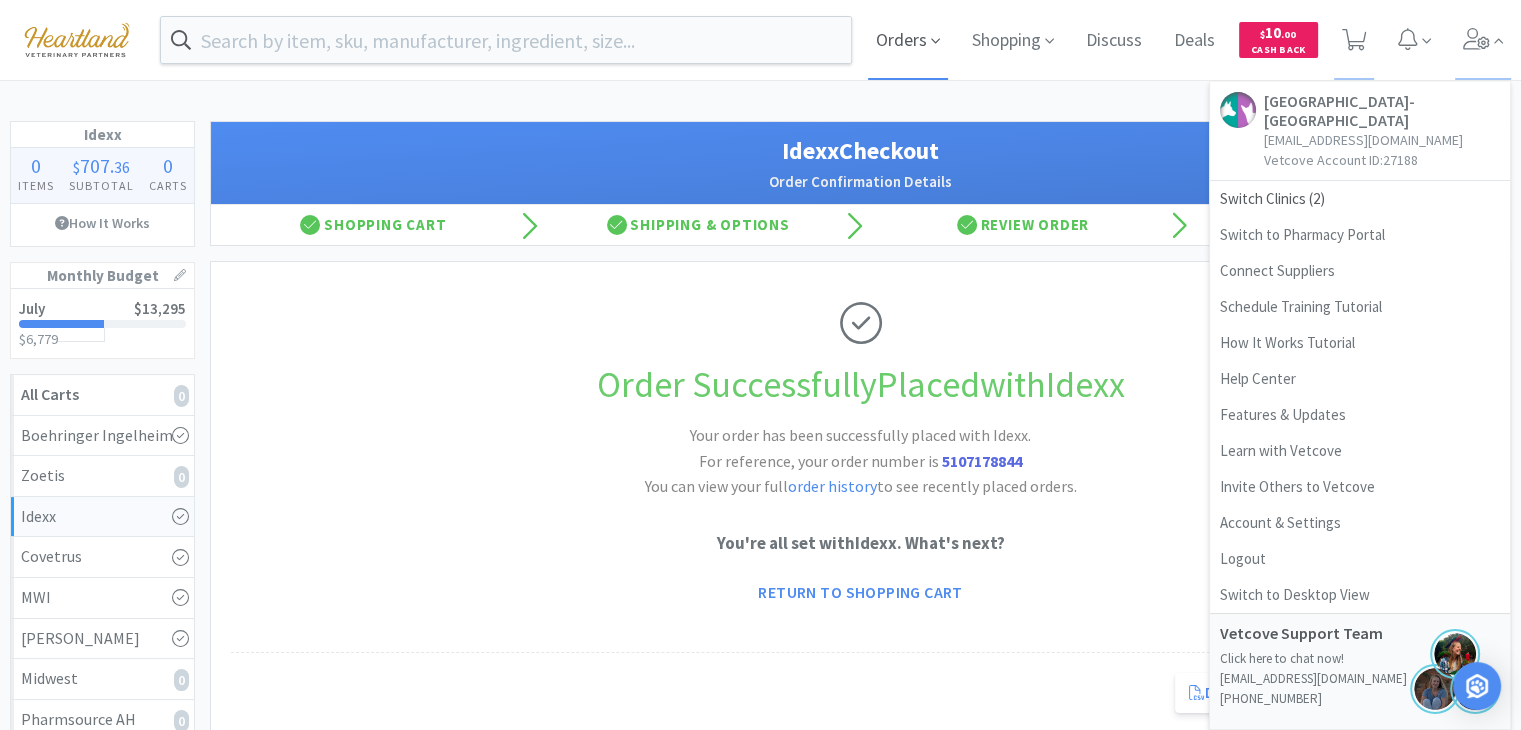 click on "Orders" at bounding box center [908, 40] 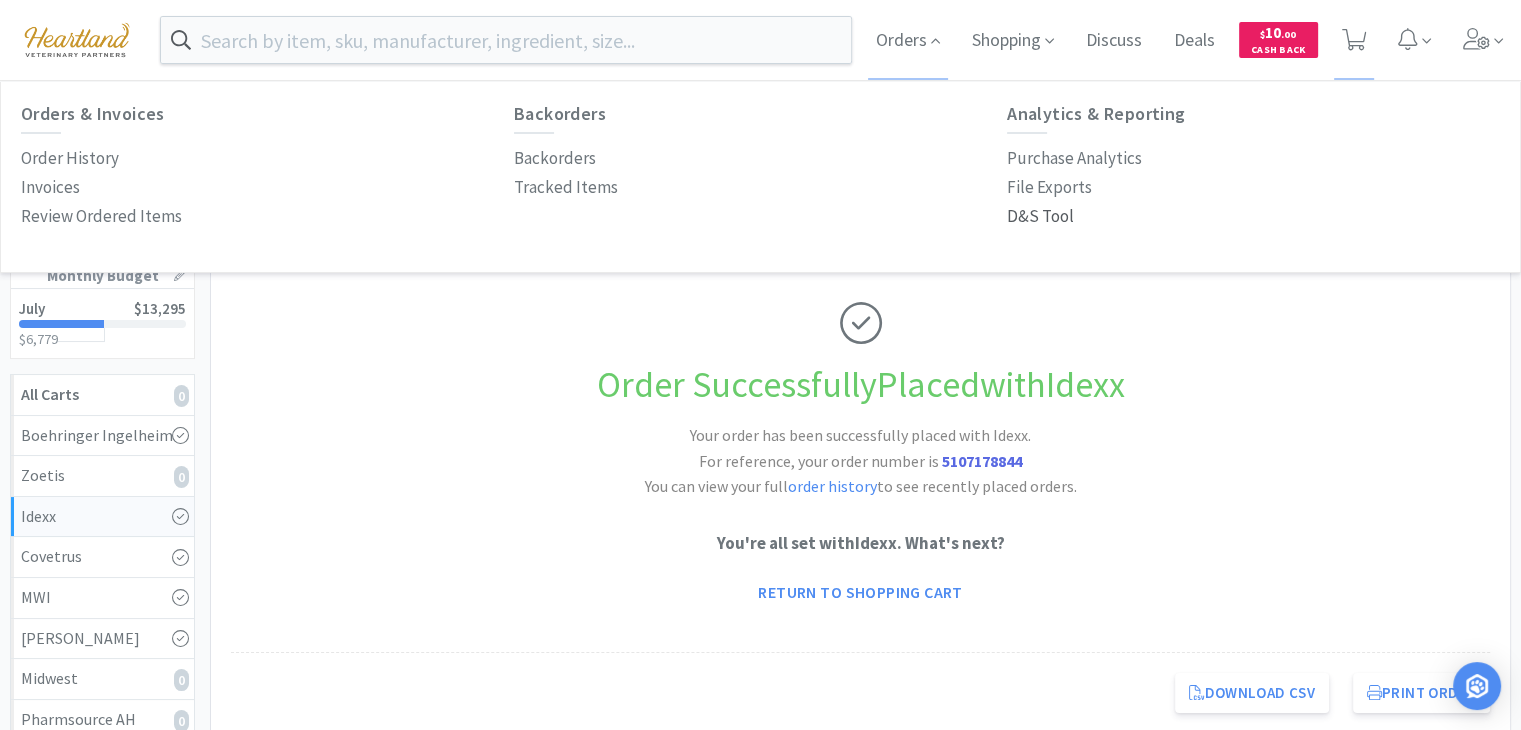 click on "D&S Tool" at bounding box center (1040, 216) 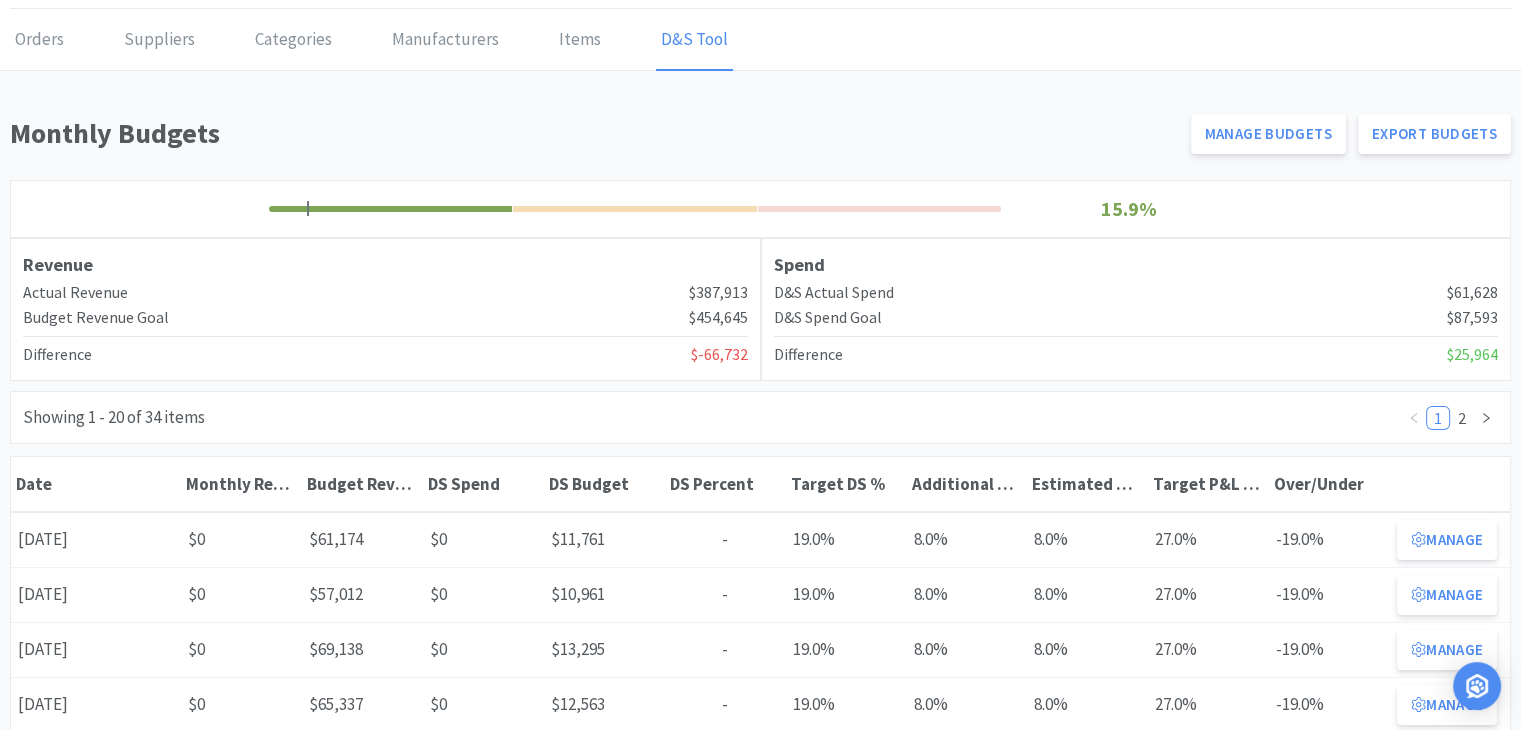 scroll, scrollTop: 400, scrollLeft: 0, axis: vertical 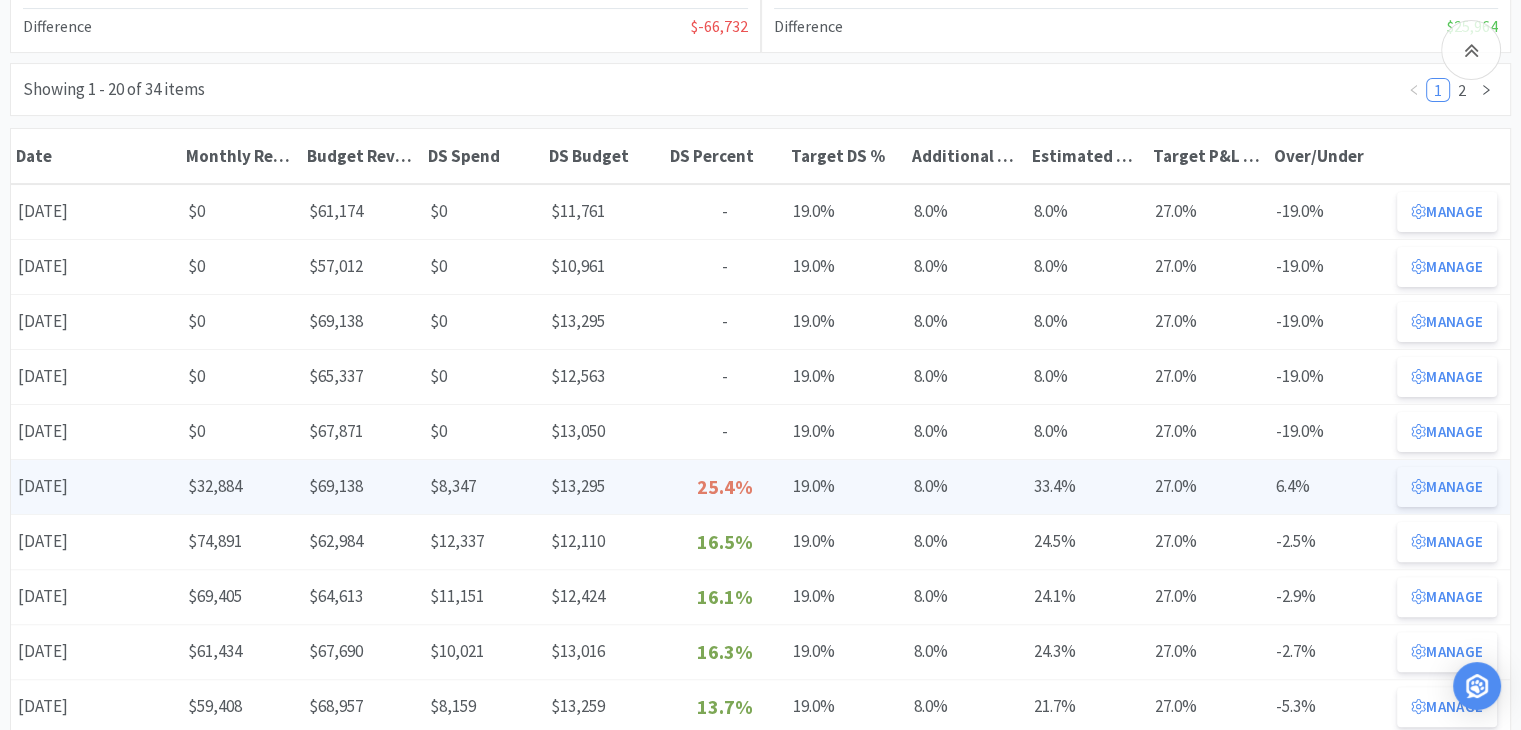click on "Manage" at bounding box center (1447, 487) 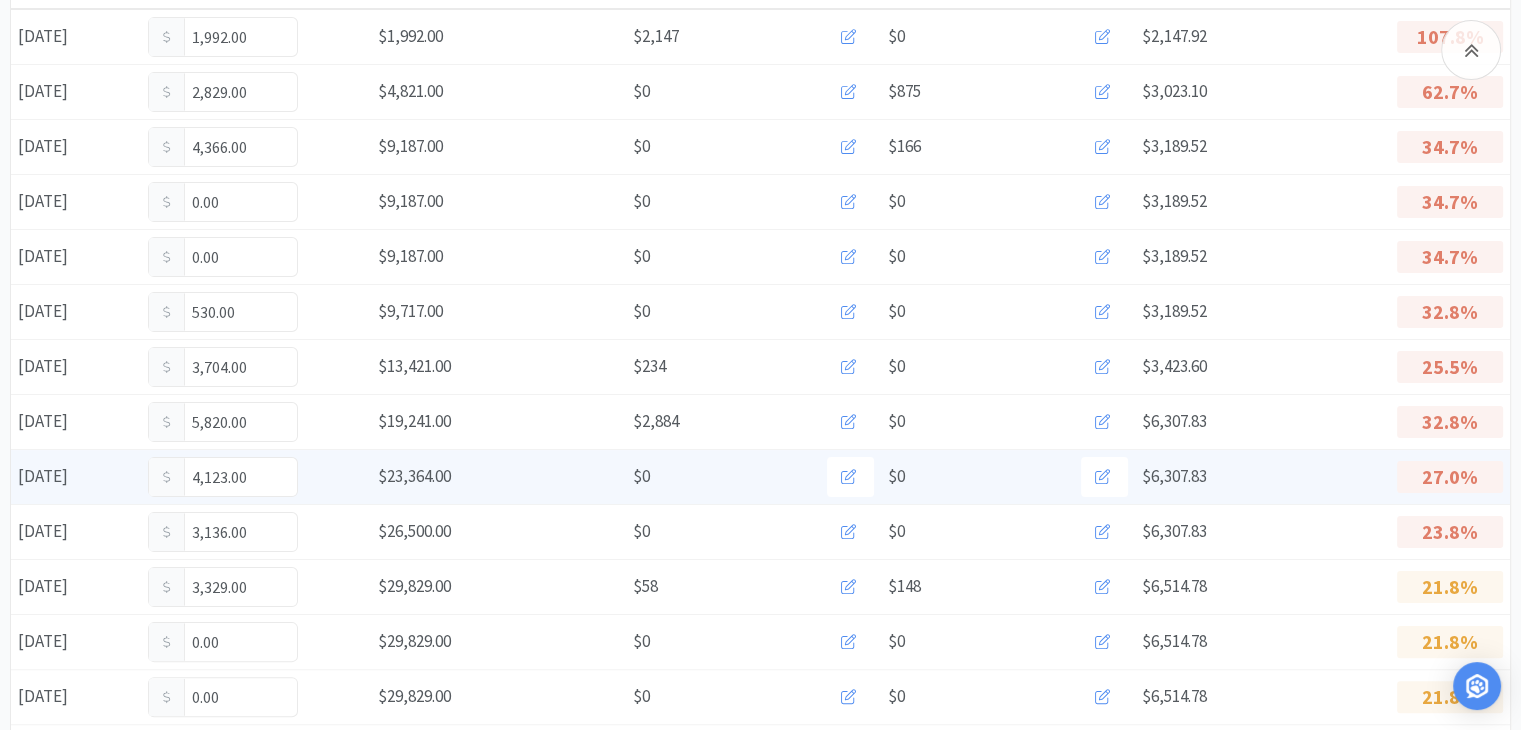 scroll, scrollTop: 300, scrollLeft: 0, axis: vertical 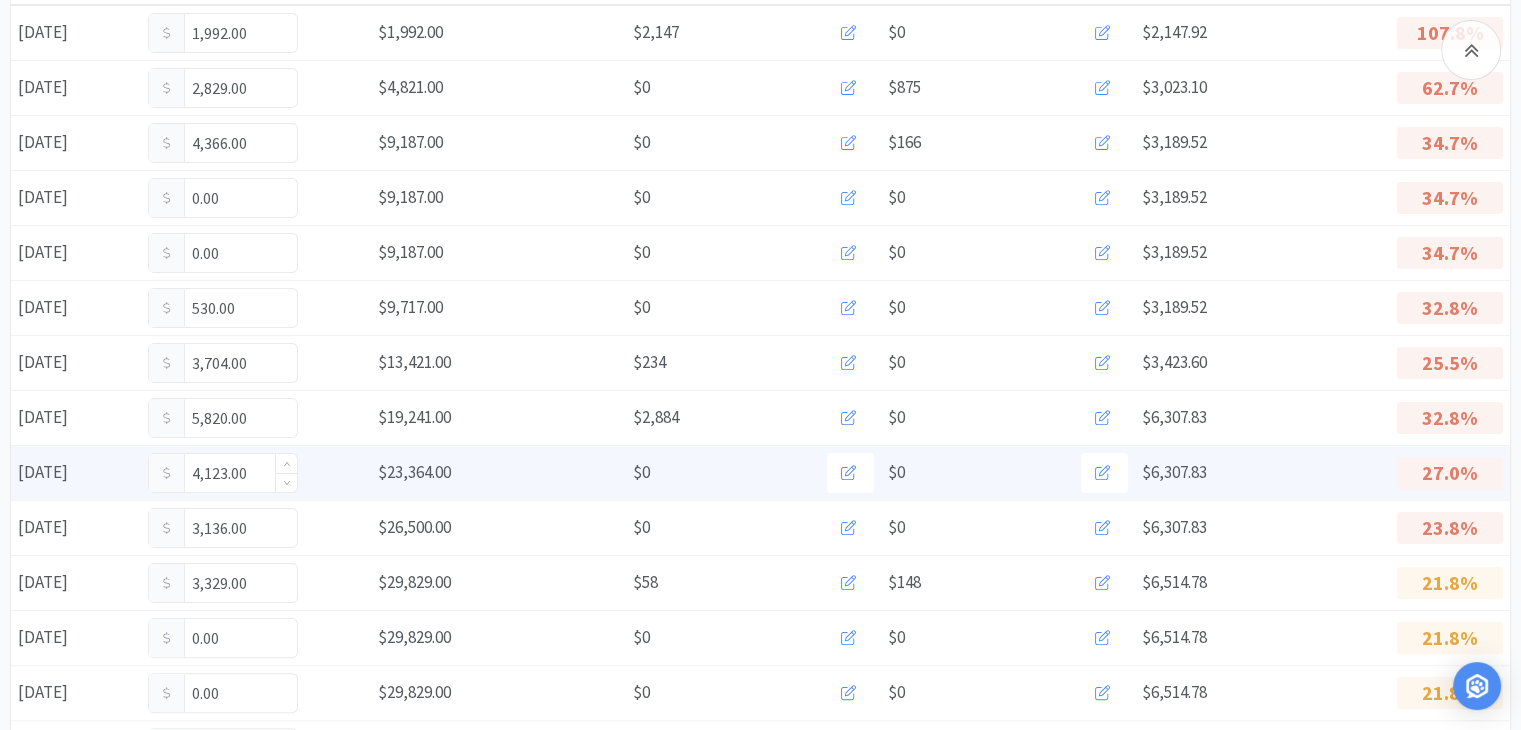 click on "4,123.00" at bounding box center (223, 473) 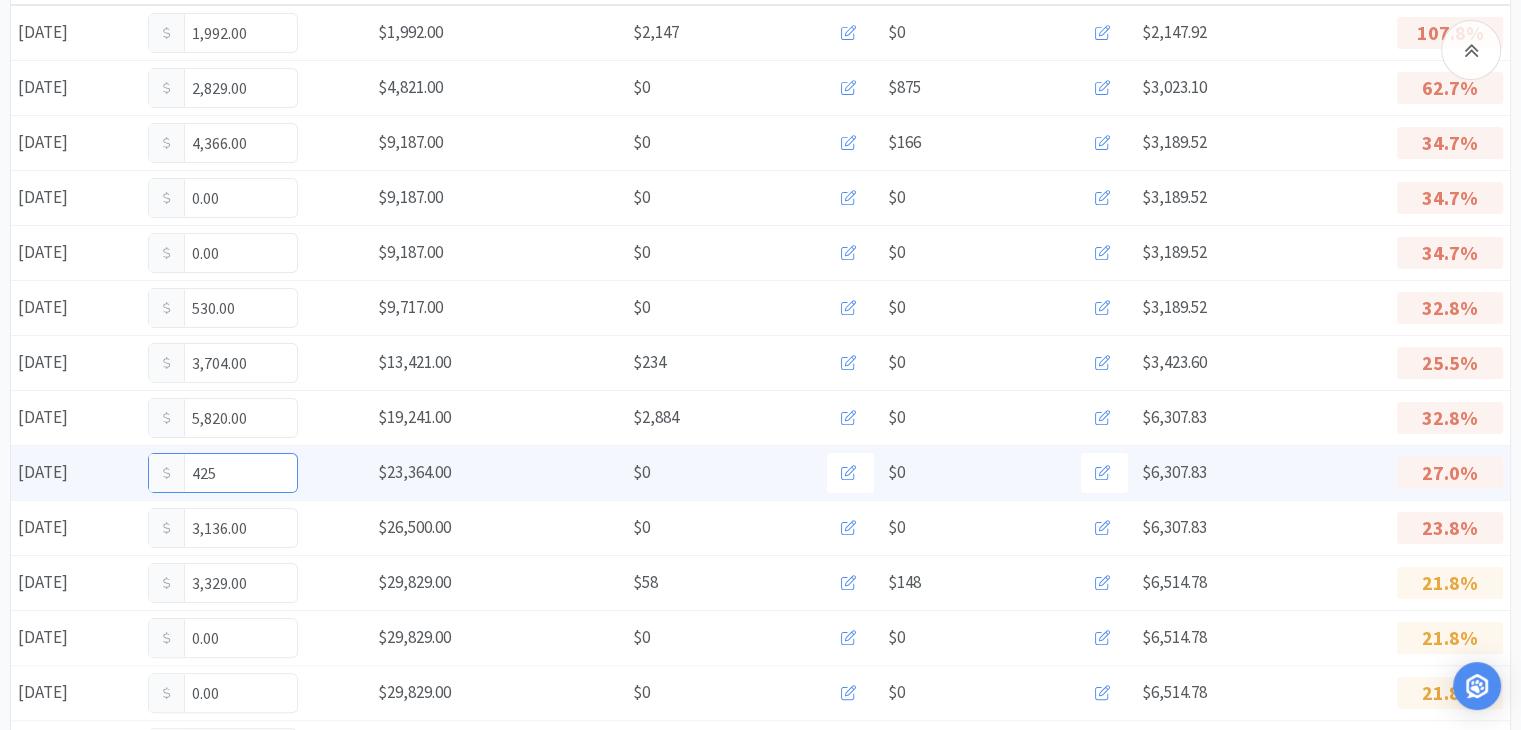 type on "4,259" 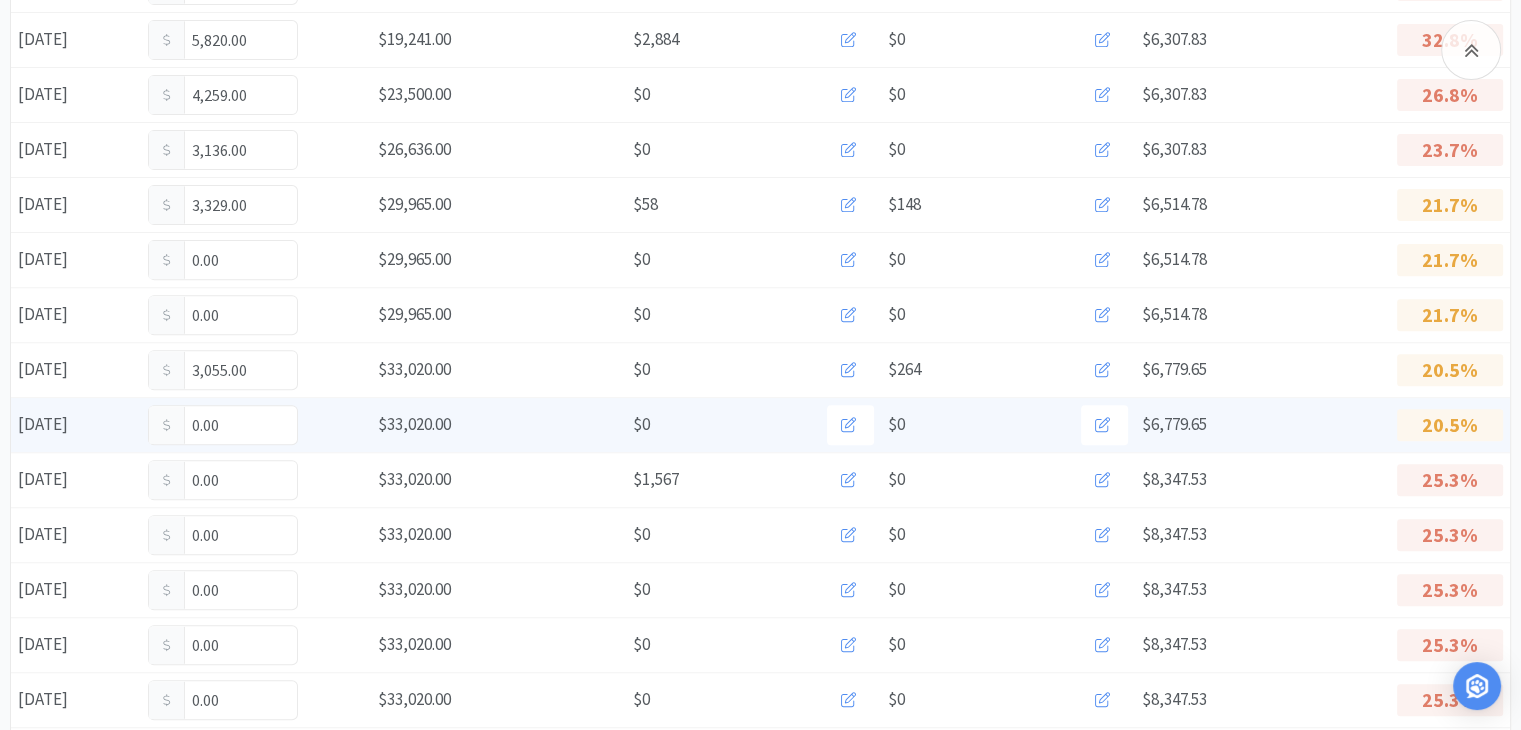 scroll, scrollTop: 700, scrollLeft: 0, axis: vertical 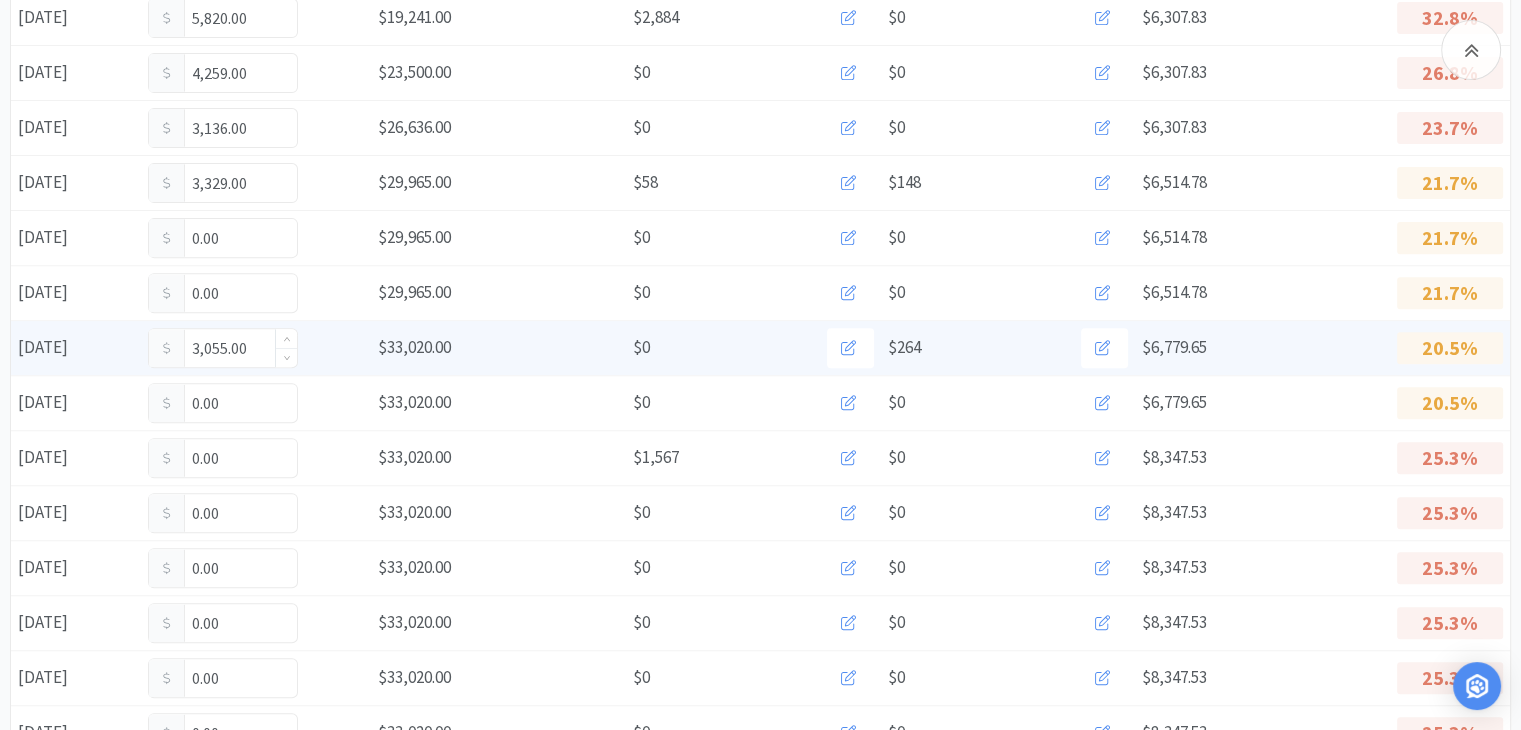 click on "3,055.00" at bounding box center (223, 348) 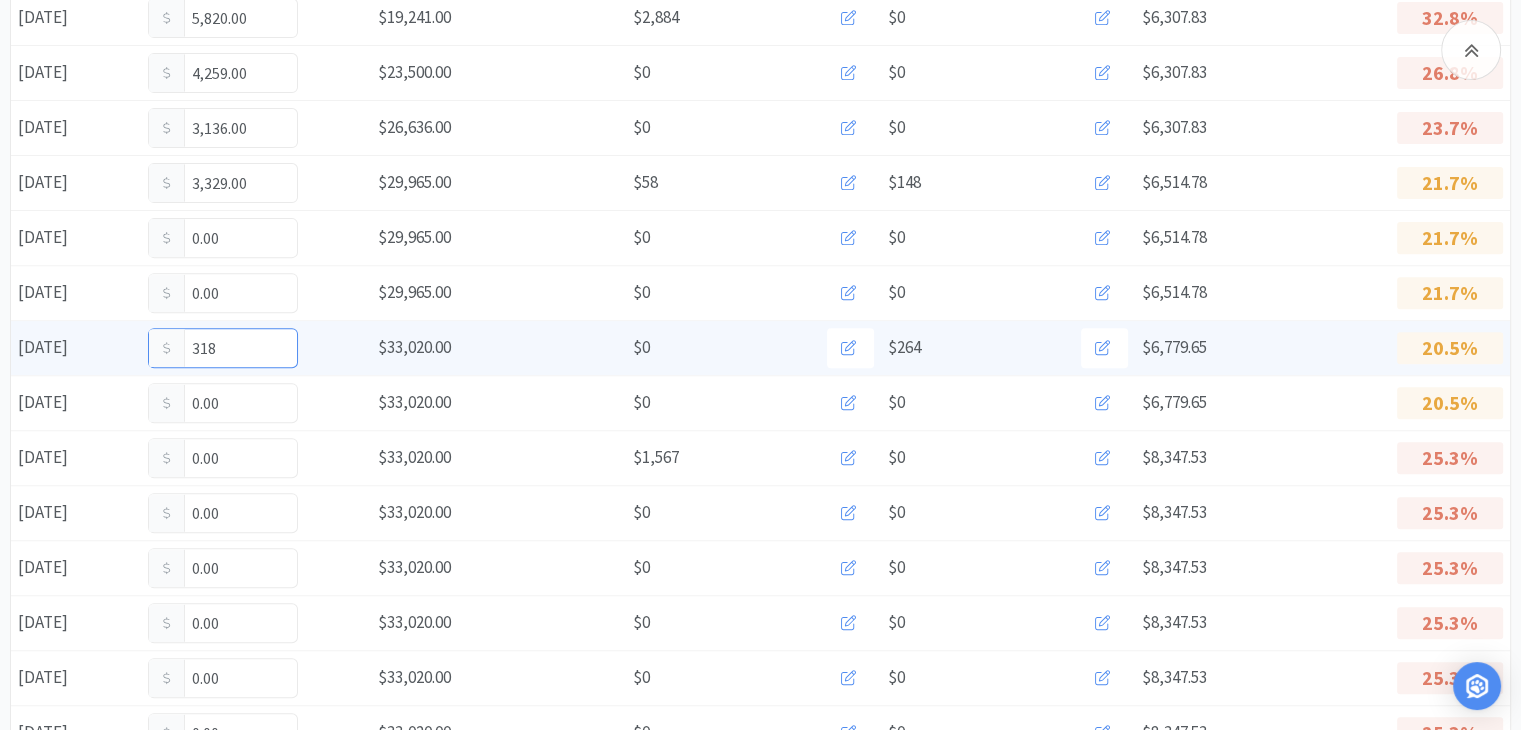 type on "3,189" 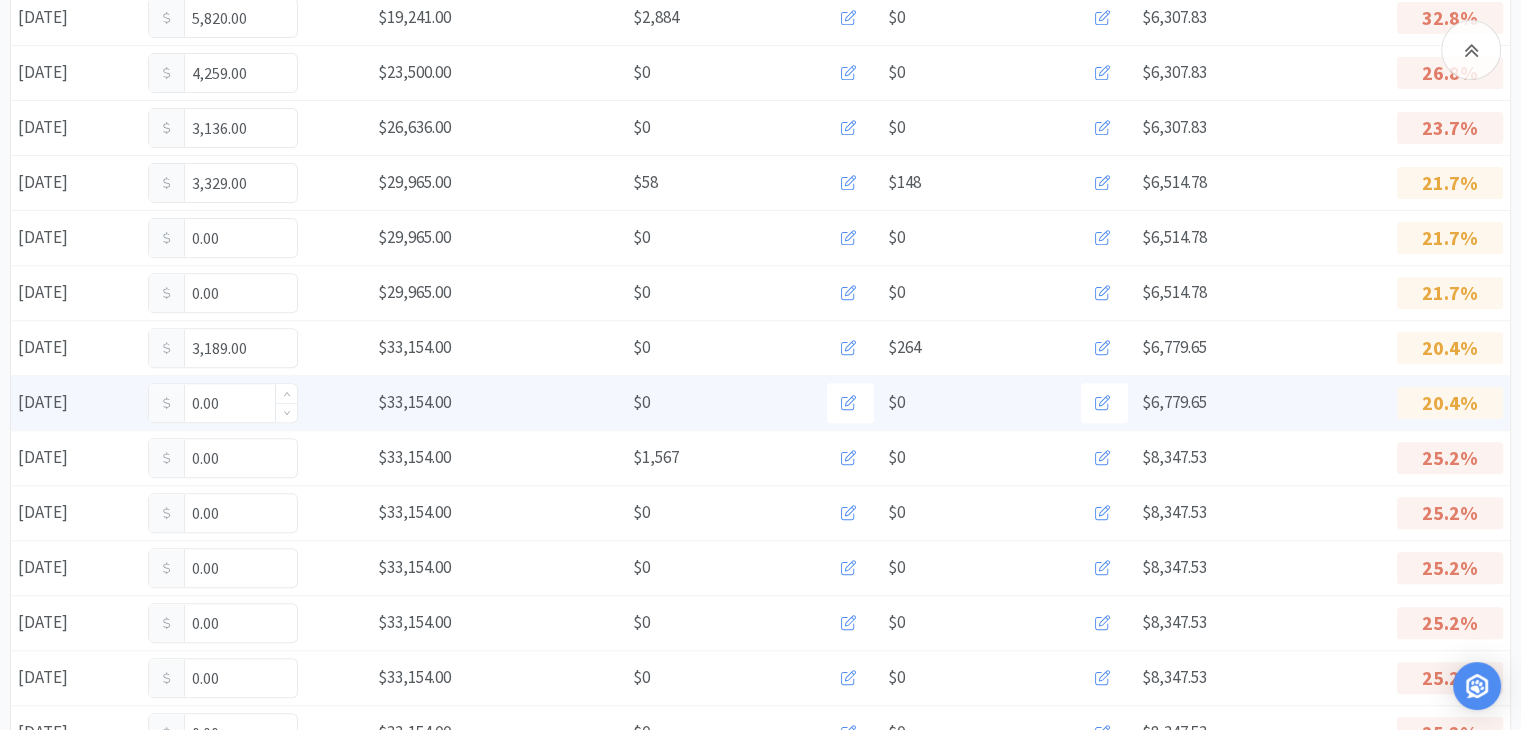 click on "0.00" at bounding box center [223, 403] 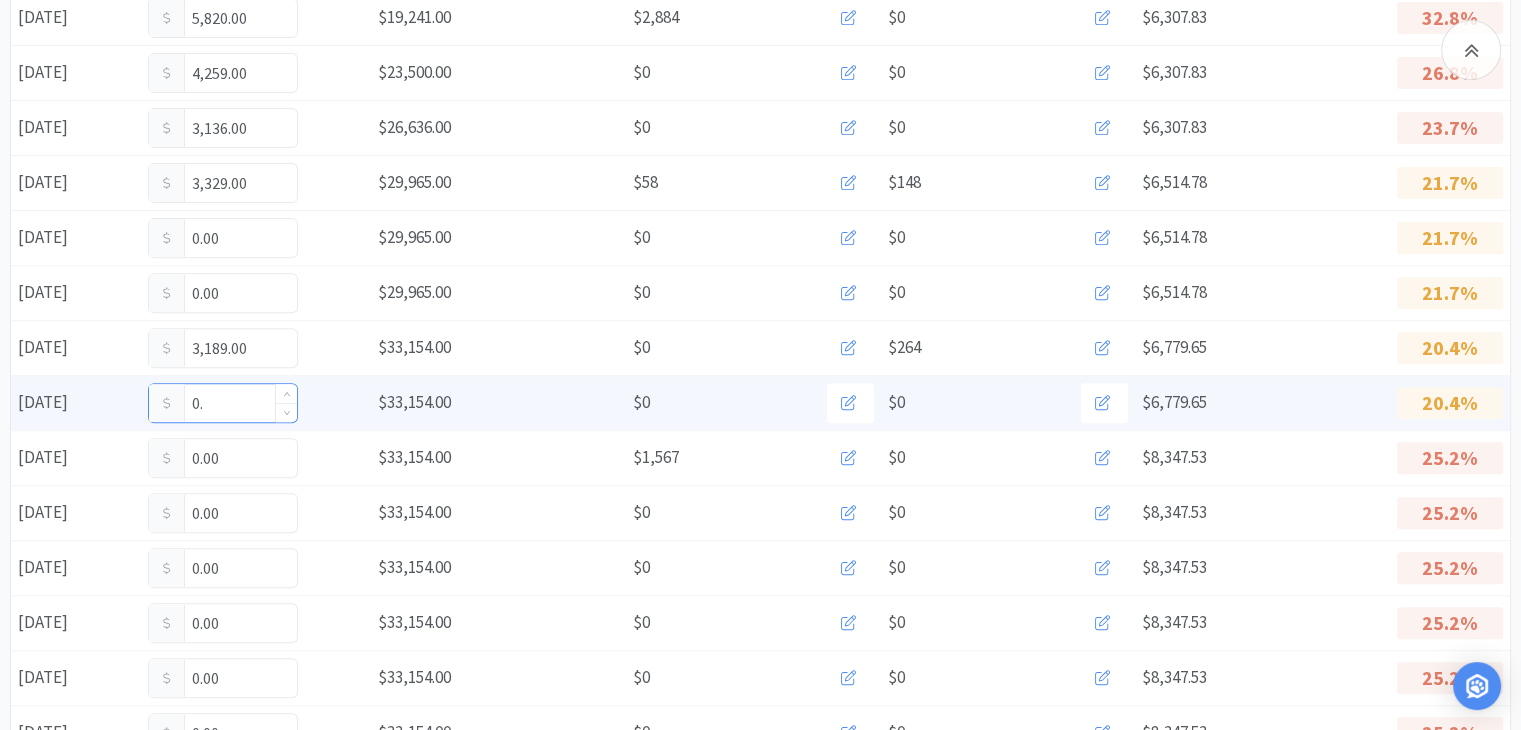 type on "0" 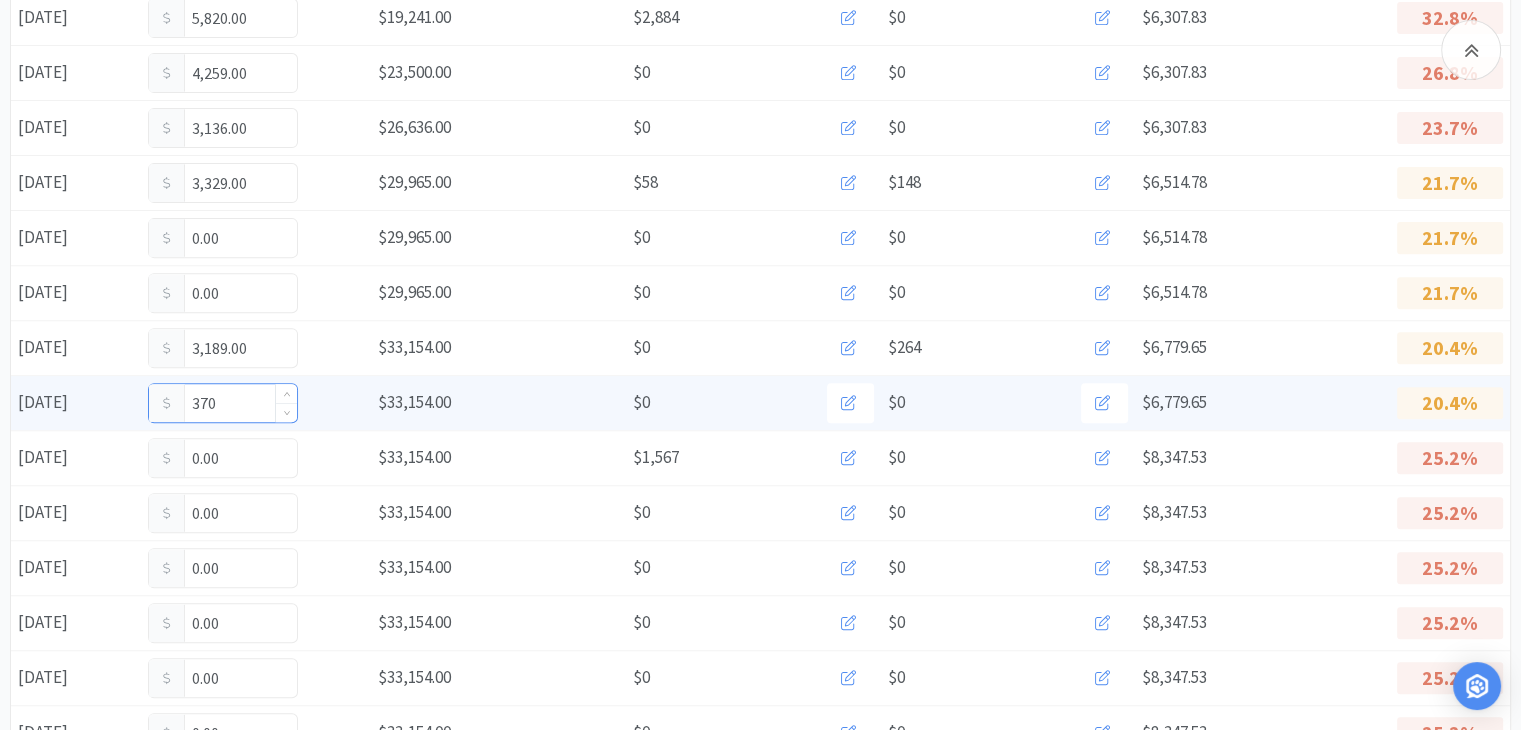 type on "3,701" 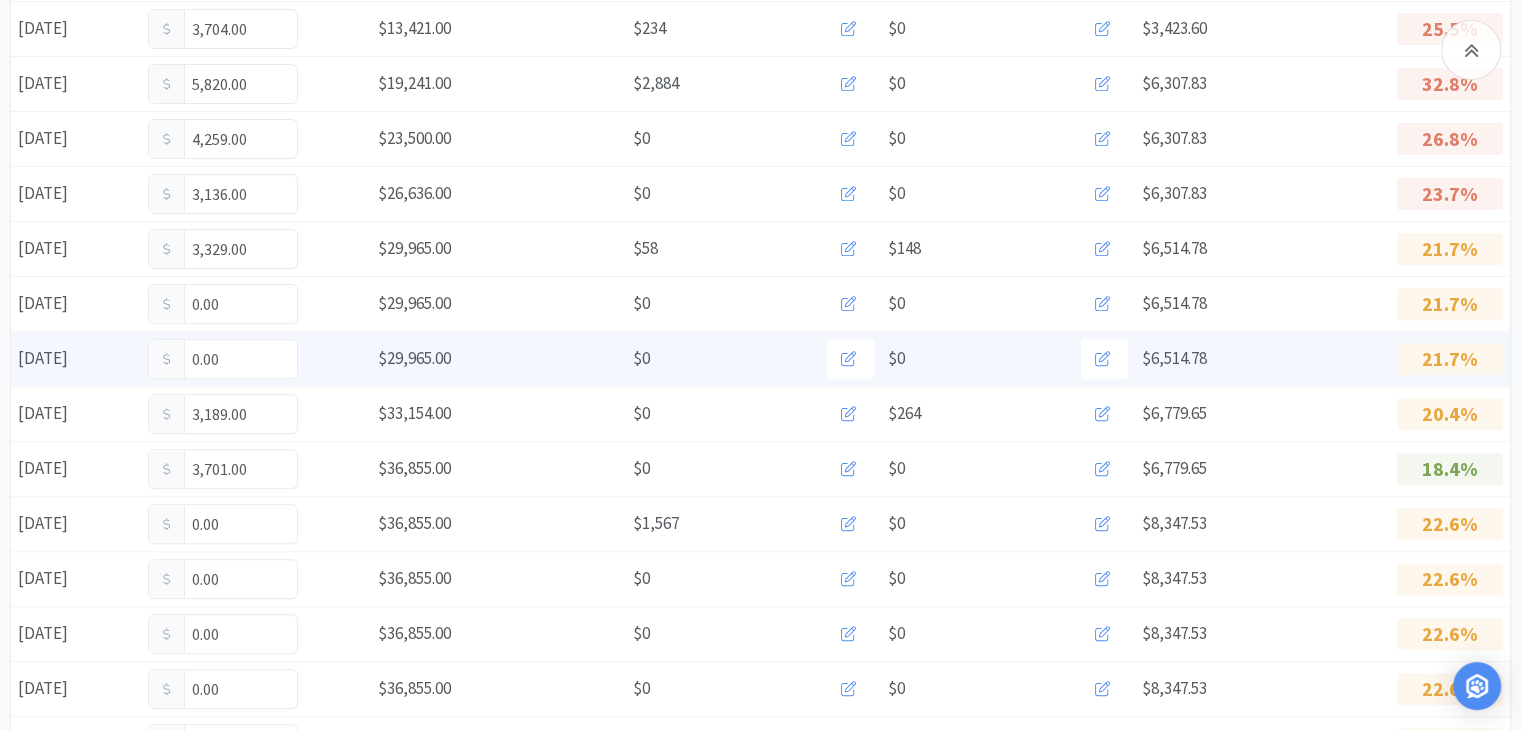 scroll, scrollTop: 600, scrollLeft: 0, axis: vertical 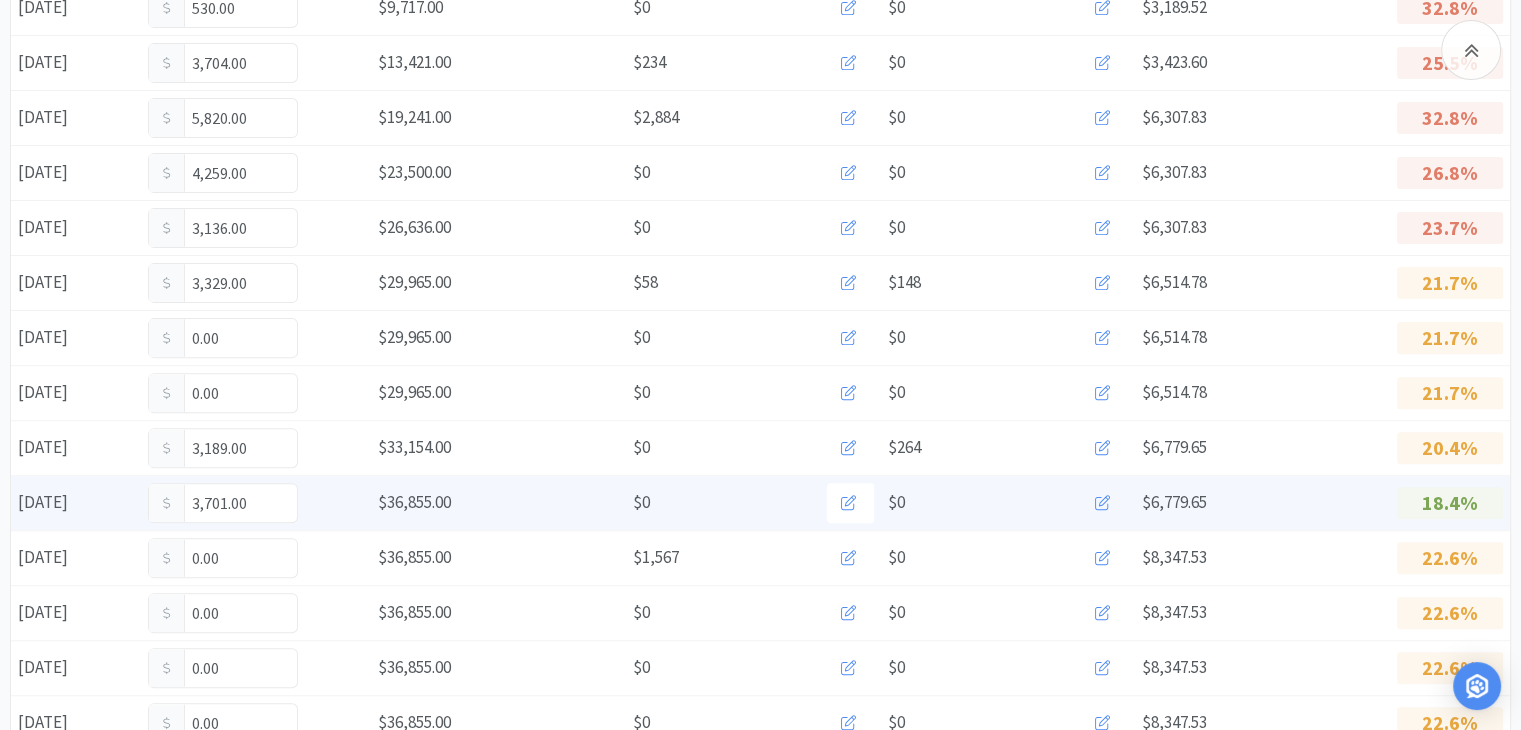 click 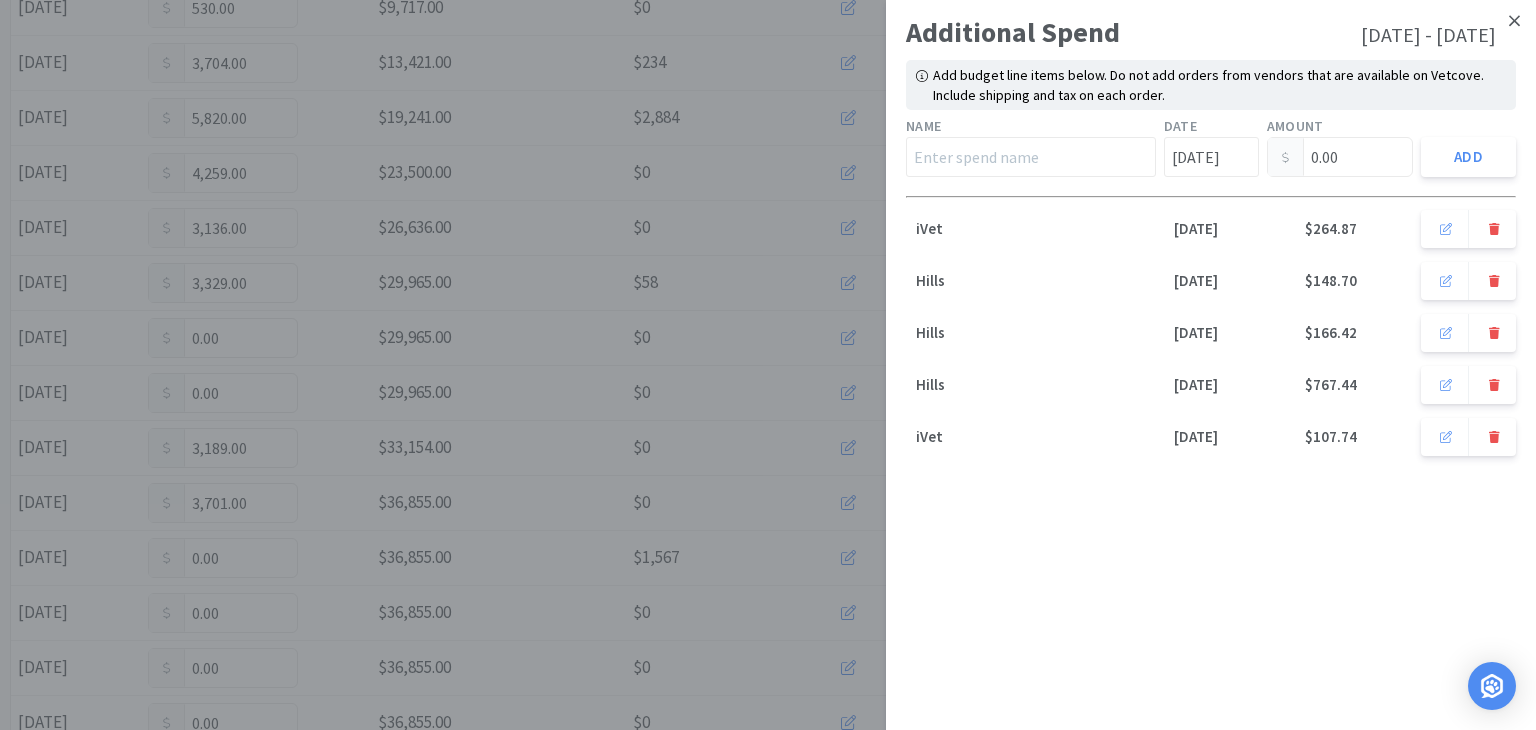 click 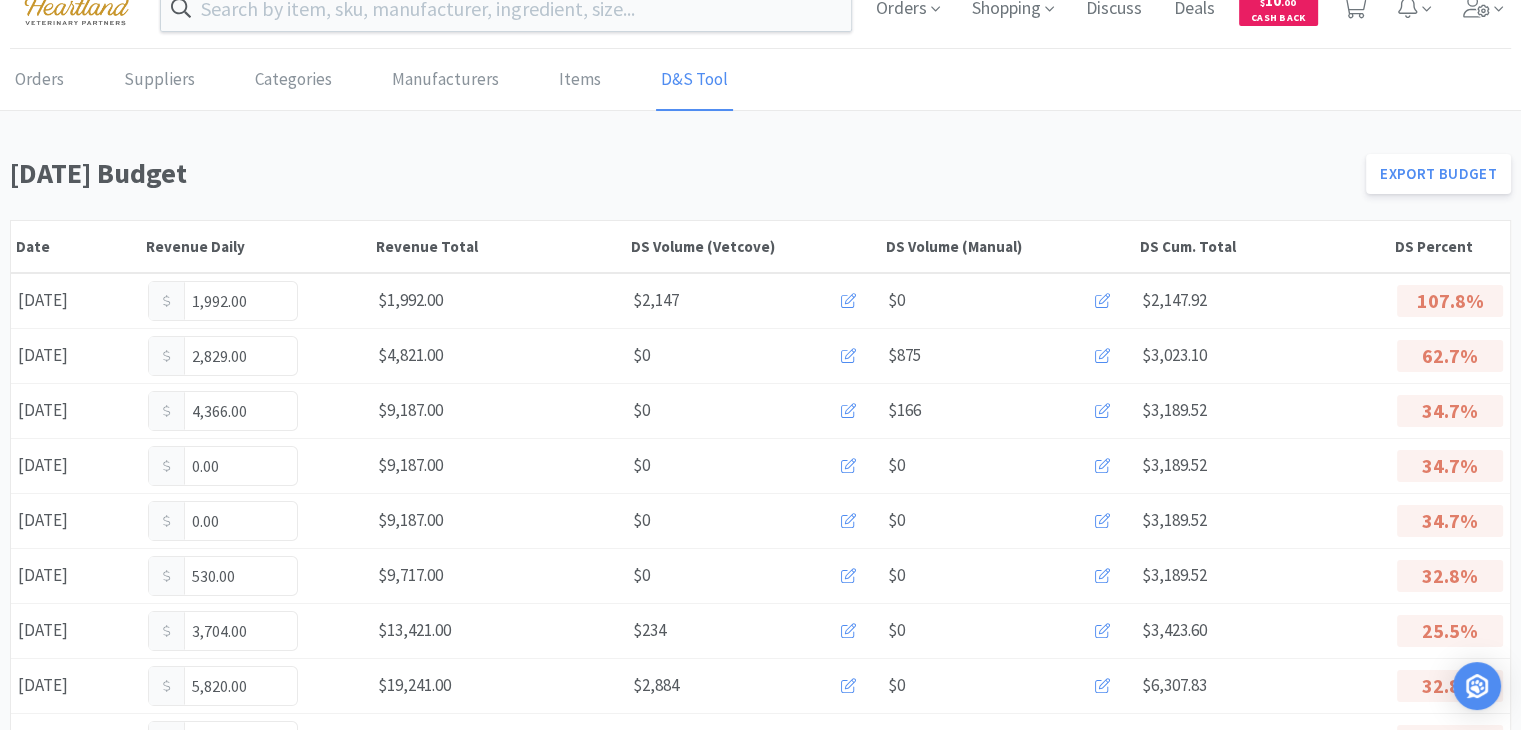 scroll, scrollTop: 0, scrollLeft: 0, axis: both 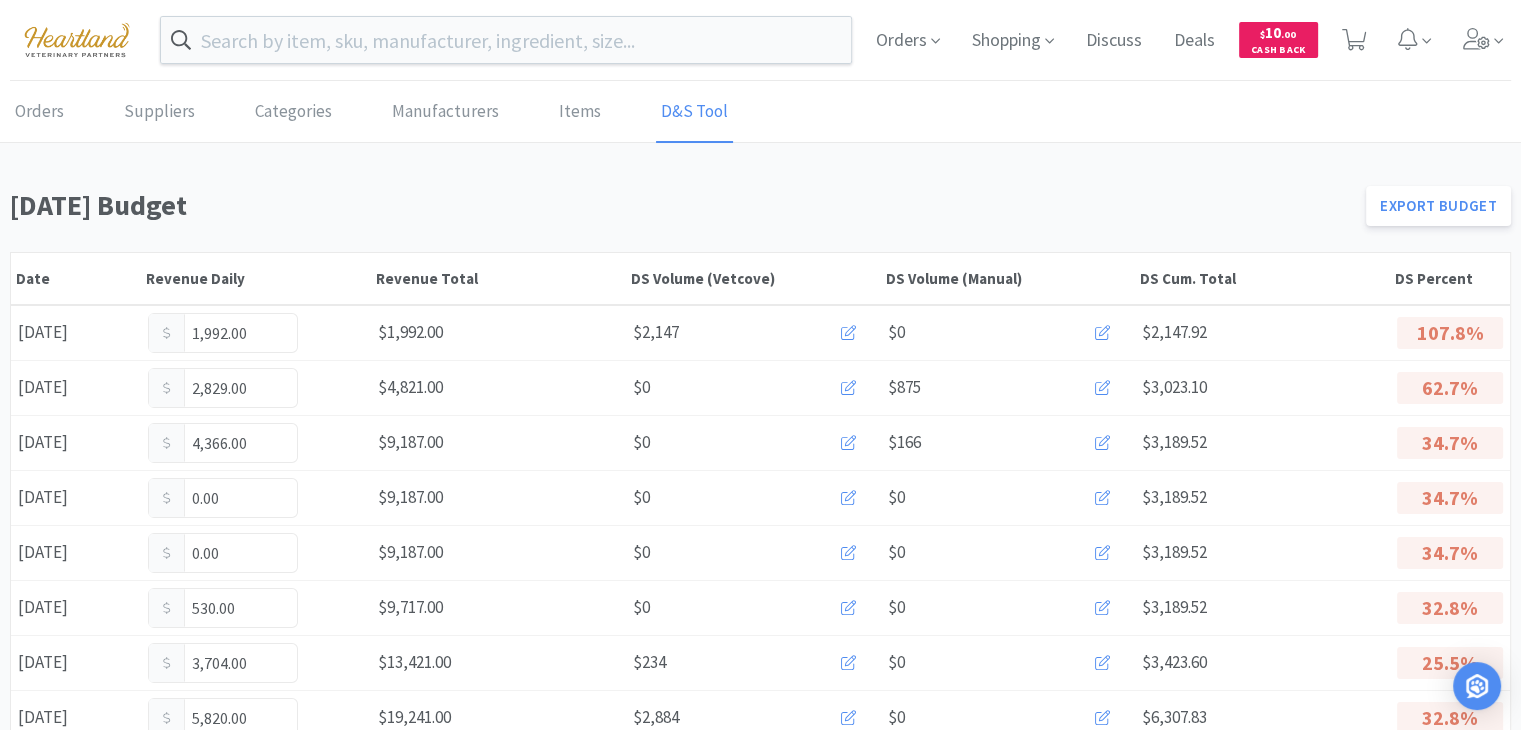 click on "D&S Tool" at bounding box center [694, 112] 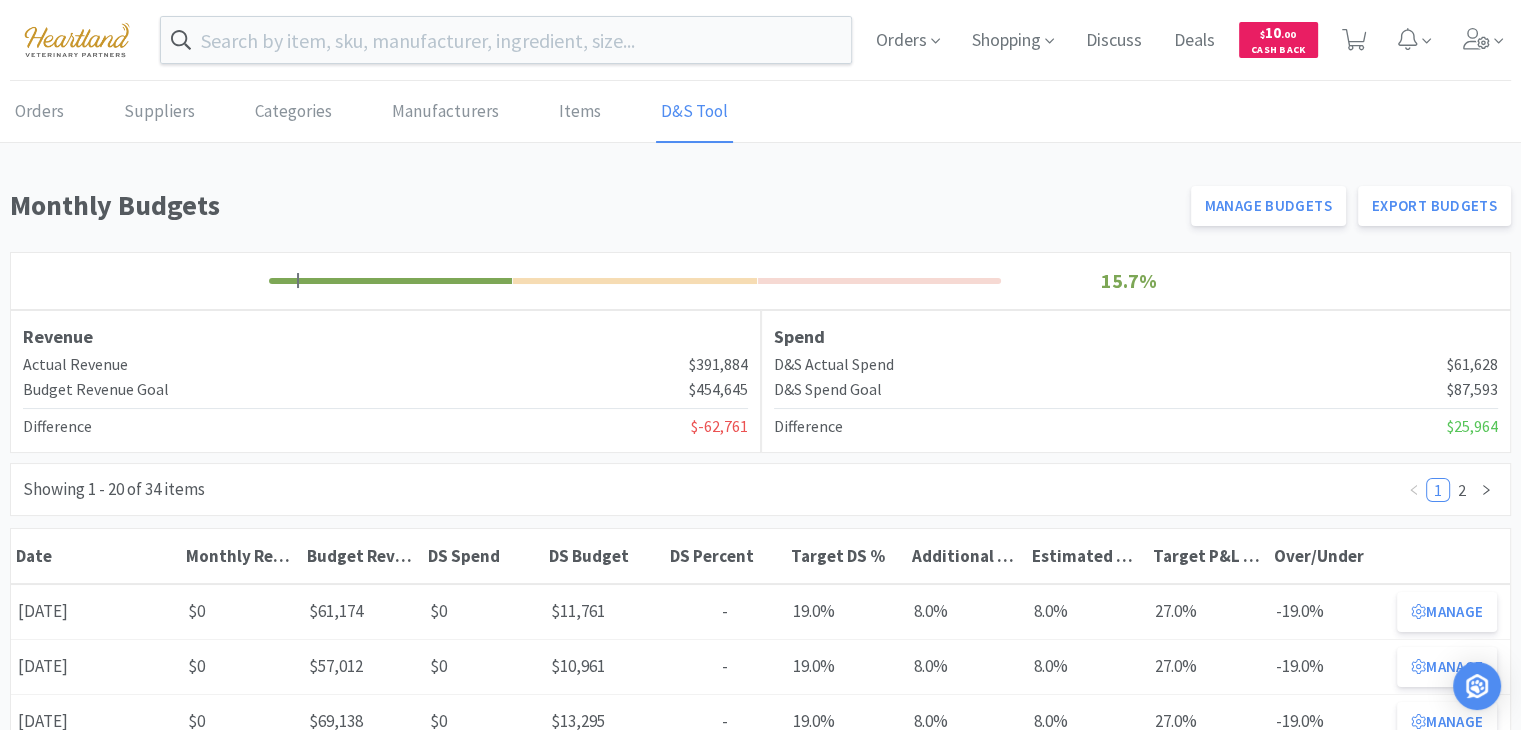 click on "Difference $25,964" at bounding box center (1136, 427) 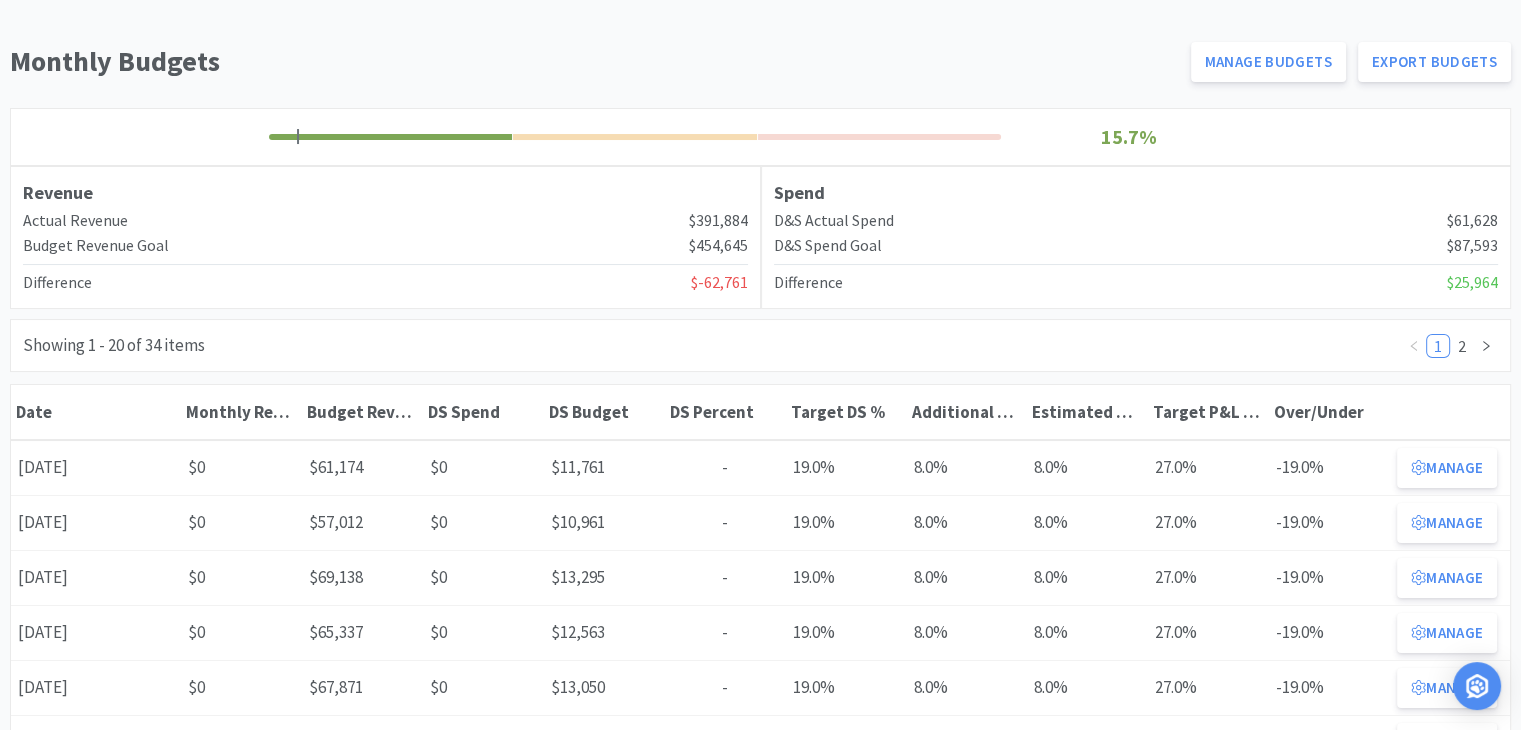 scroll, scrollTop: 0, scrollLeft: 0, axis: both 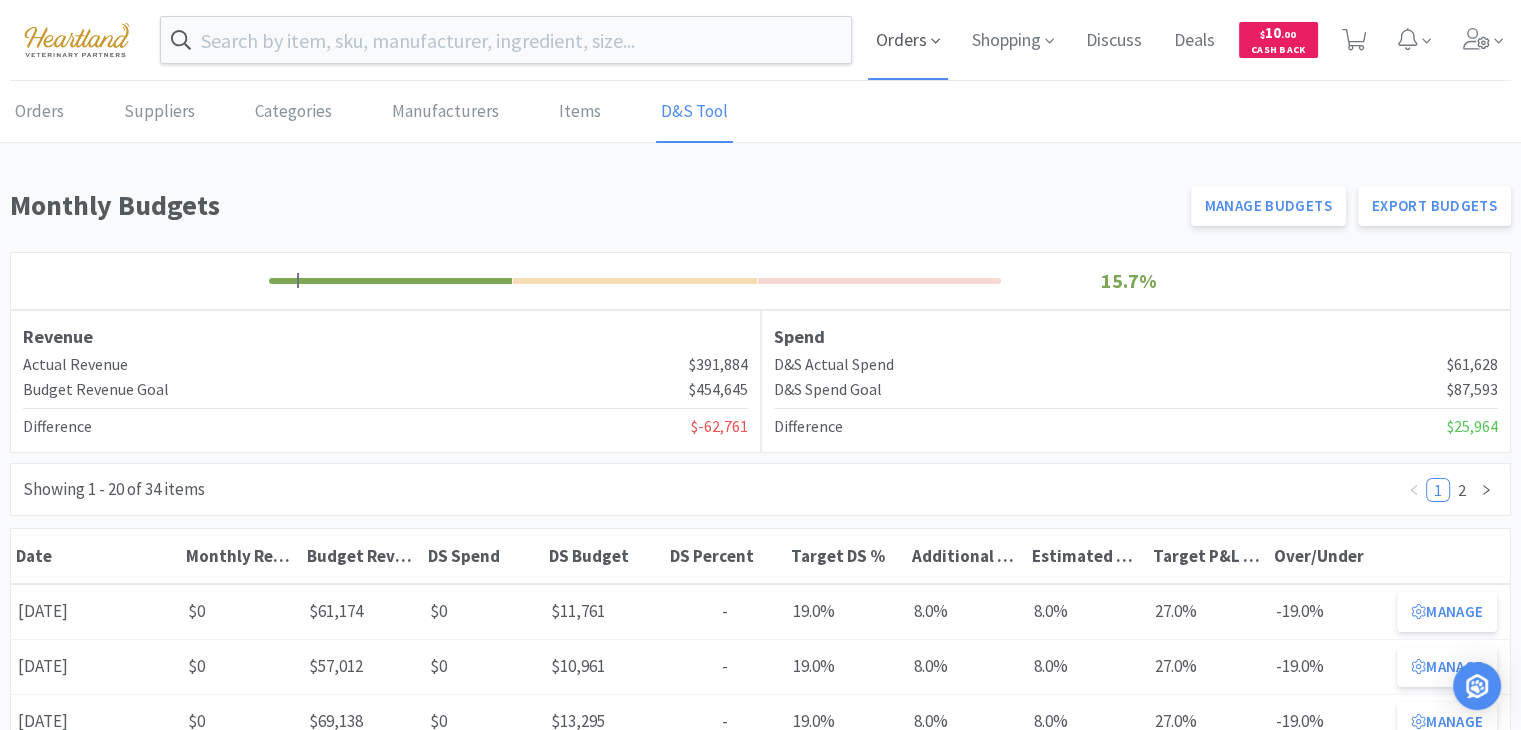 click on "Orders" at bounding box center (908, 40) 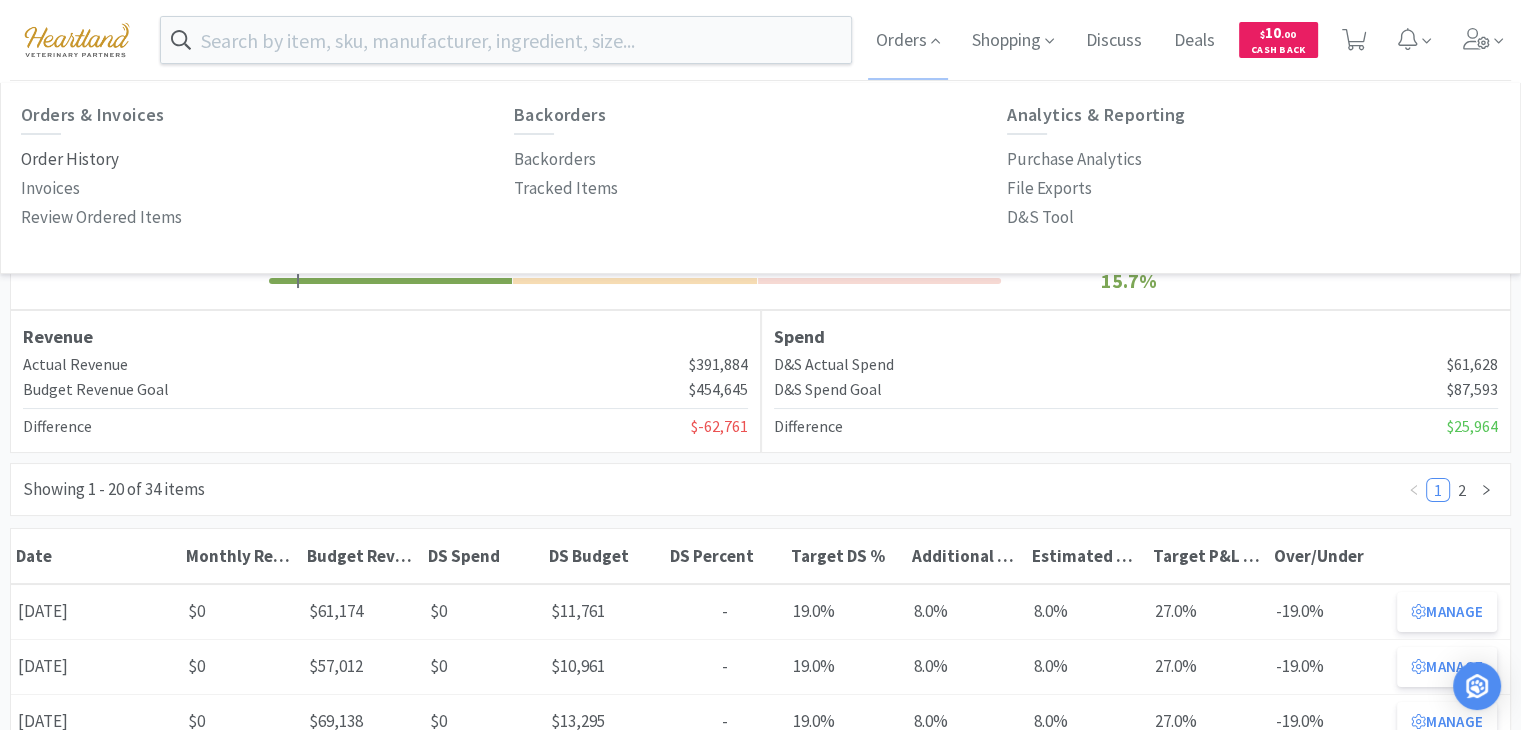 click on "Order History" at bounding box center (70, 159) 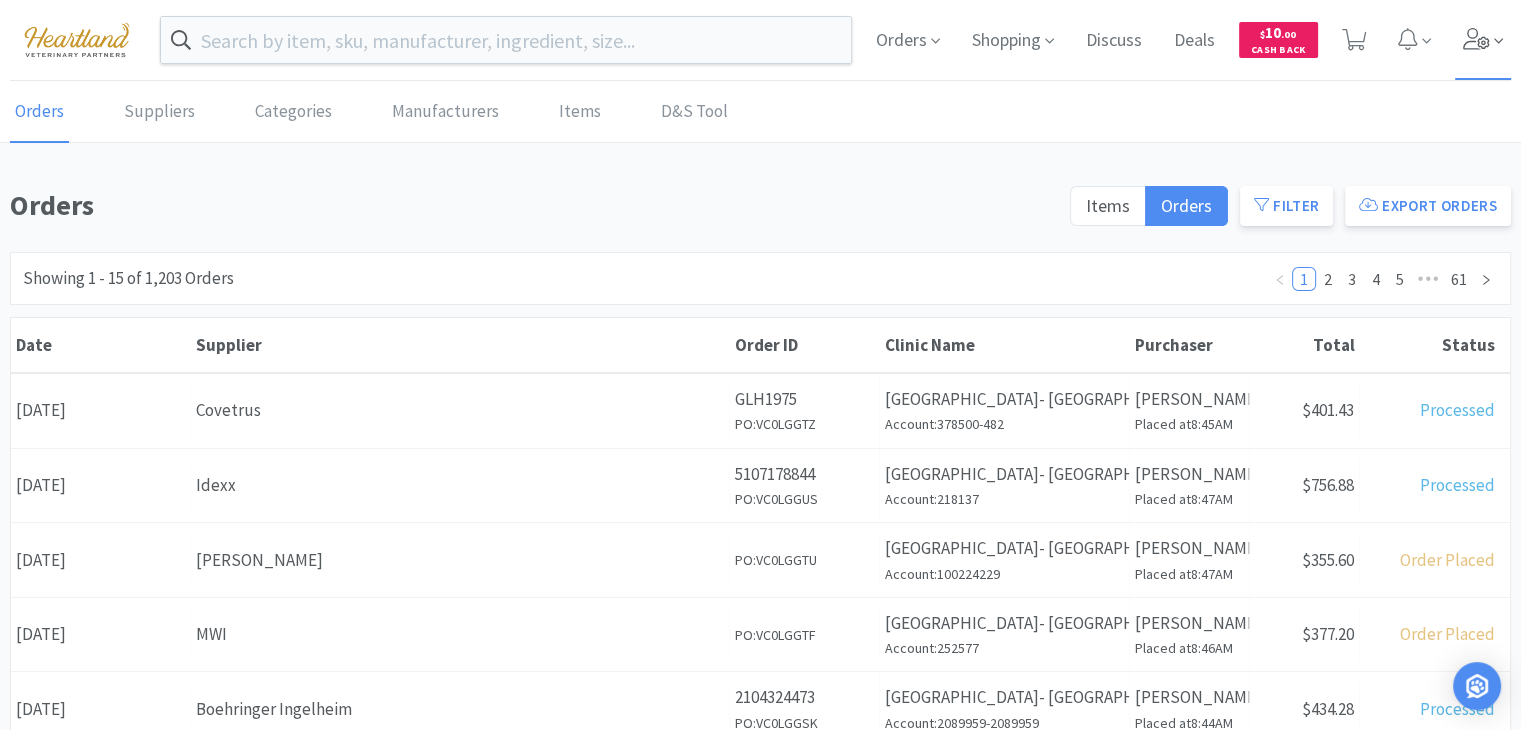 click 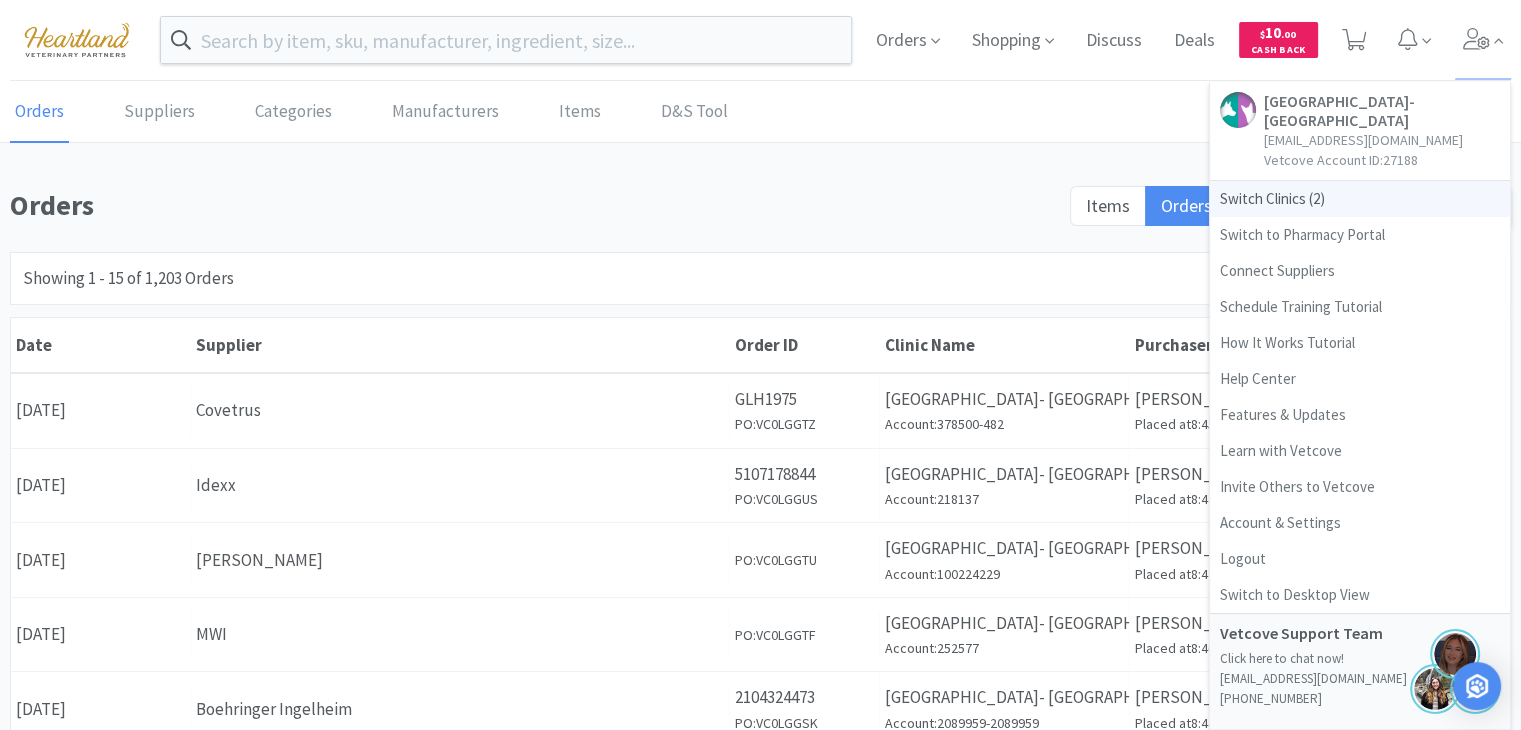 click on "Switch Clinics ( 2 )" at bounding box center [1360, 199] 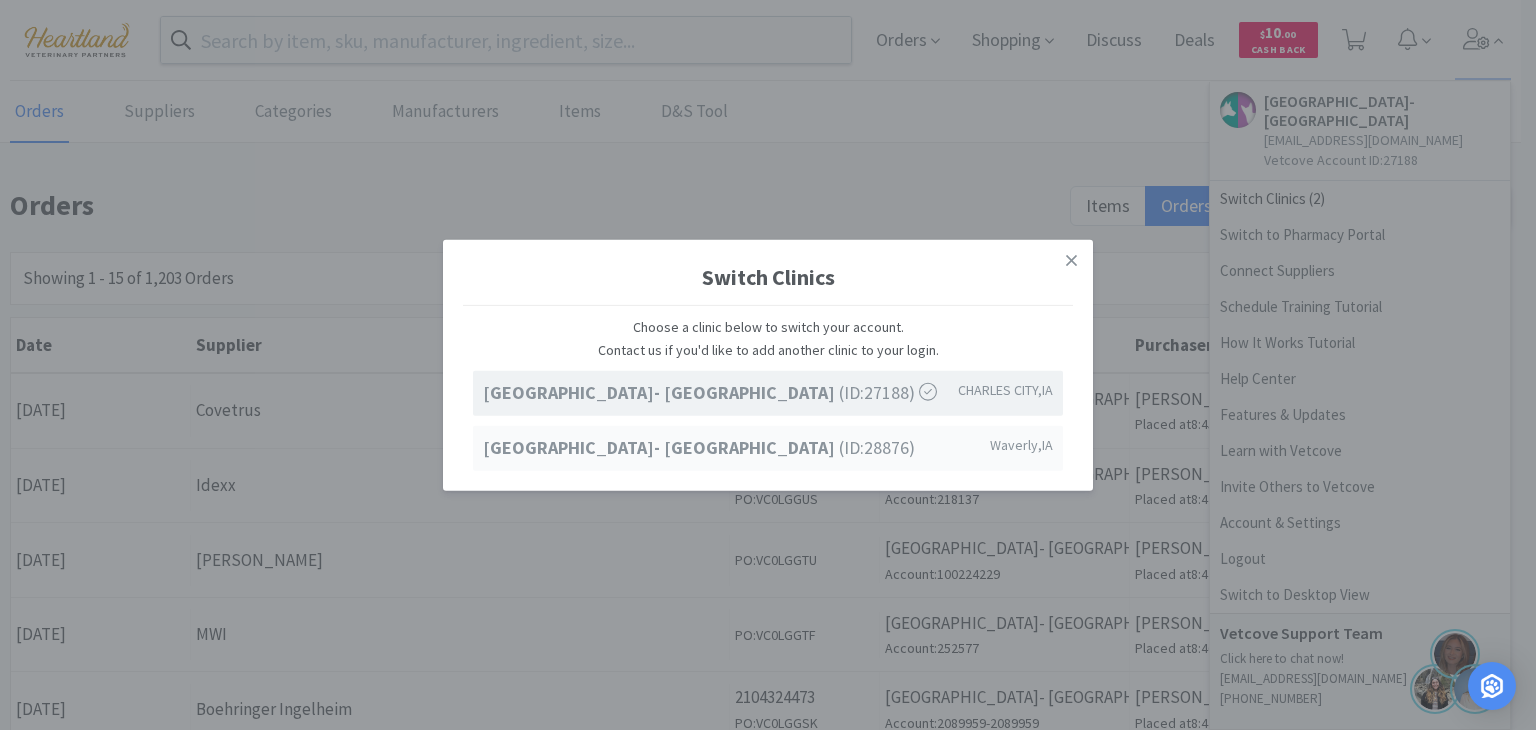 click on "Ave of the Saints Animal Hospital- Waverly    (ID:  28876 )" at bounding box center [699, 447] 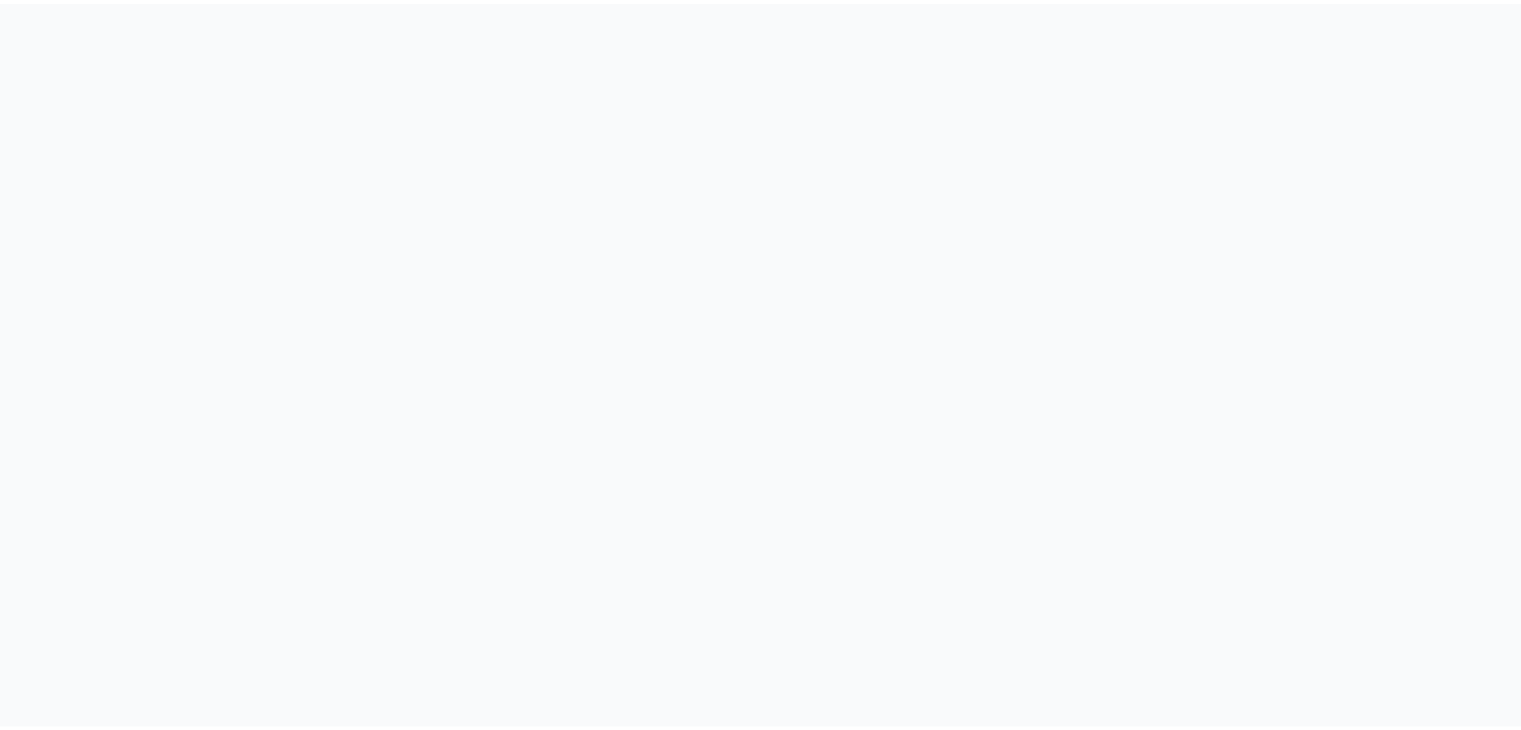 scroll, scrollTop: 0, scrollLeft: 0, axis: both 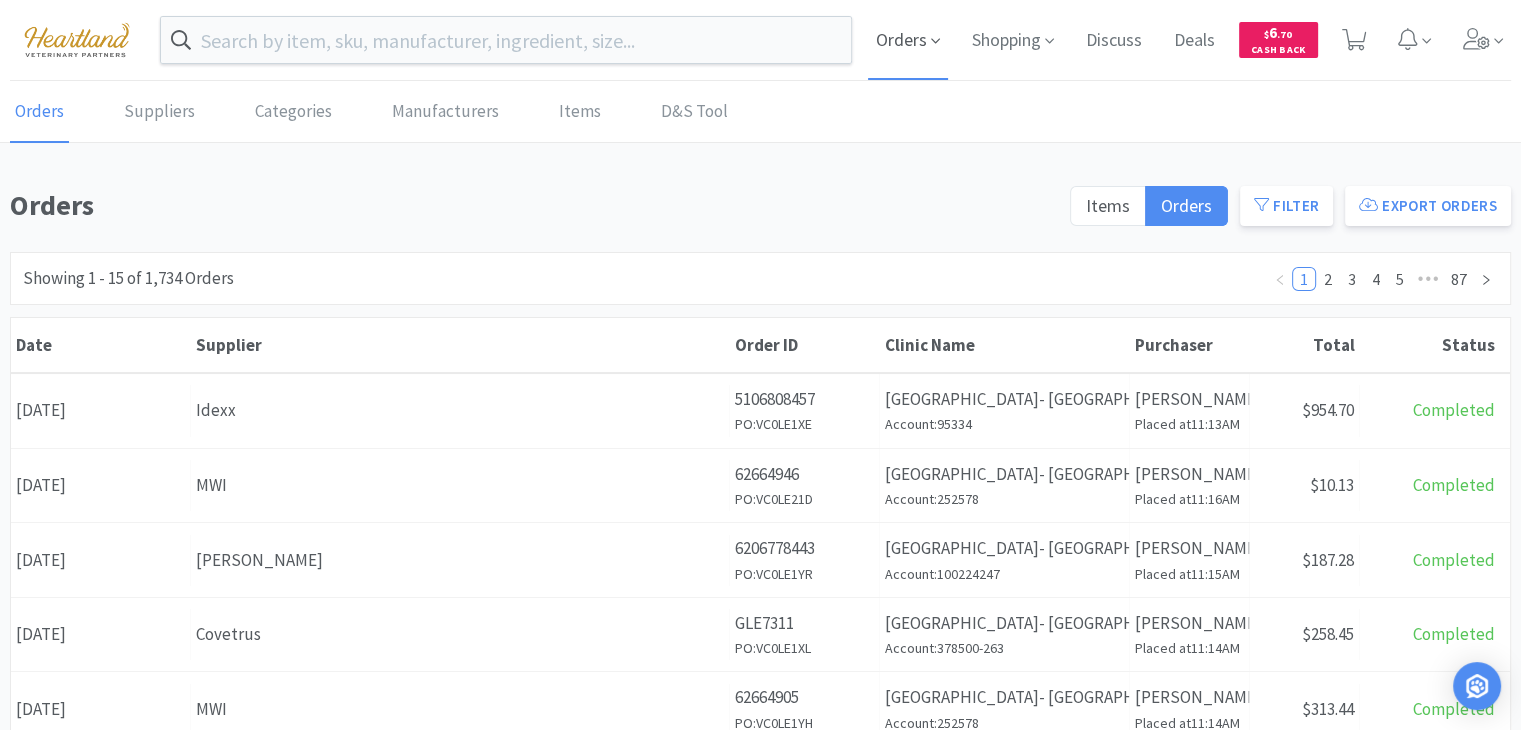 click on "Orders" at bounding box center (908, 40) 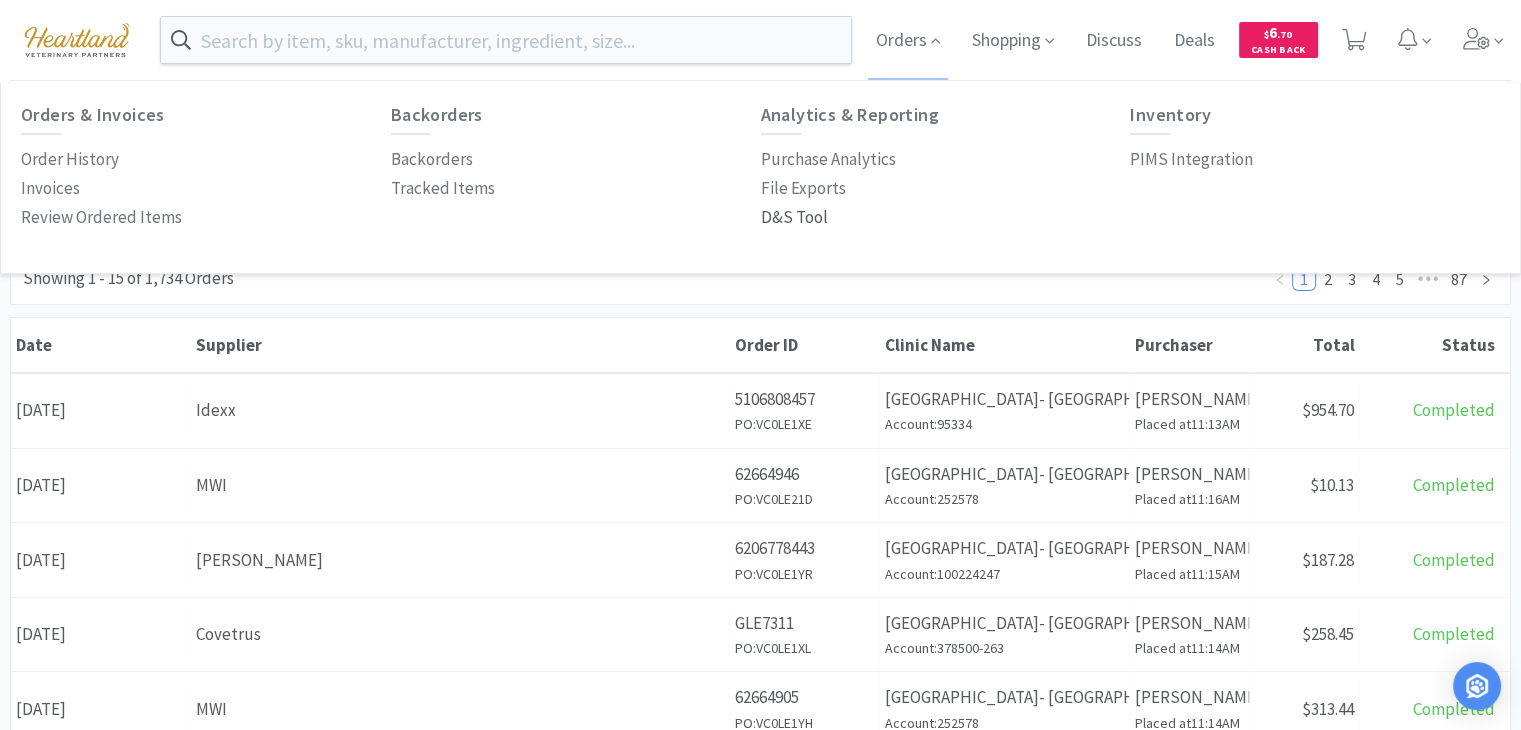 click on "D&S Tool" at bounding box center (794, 217) 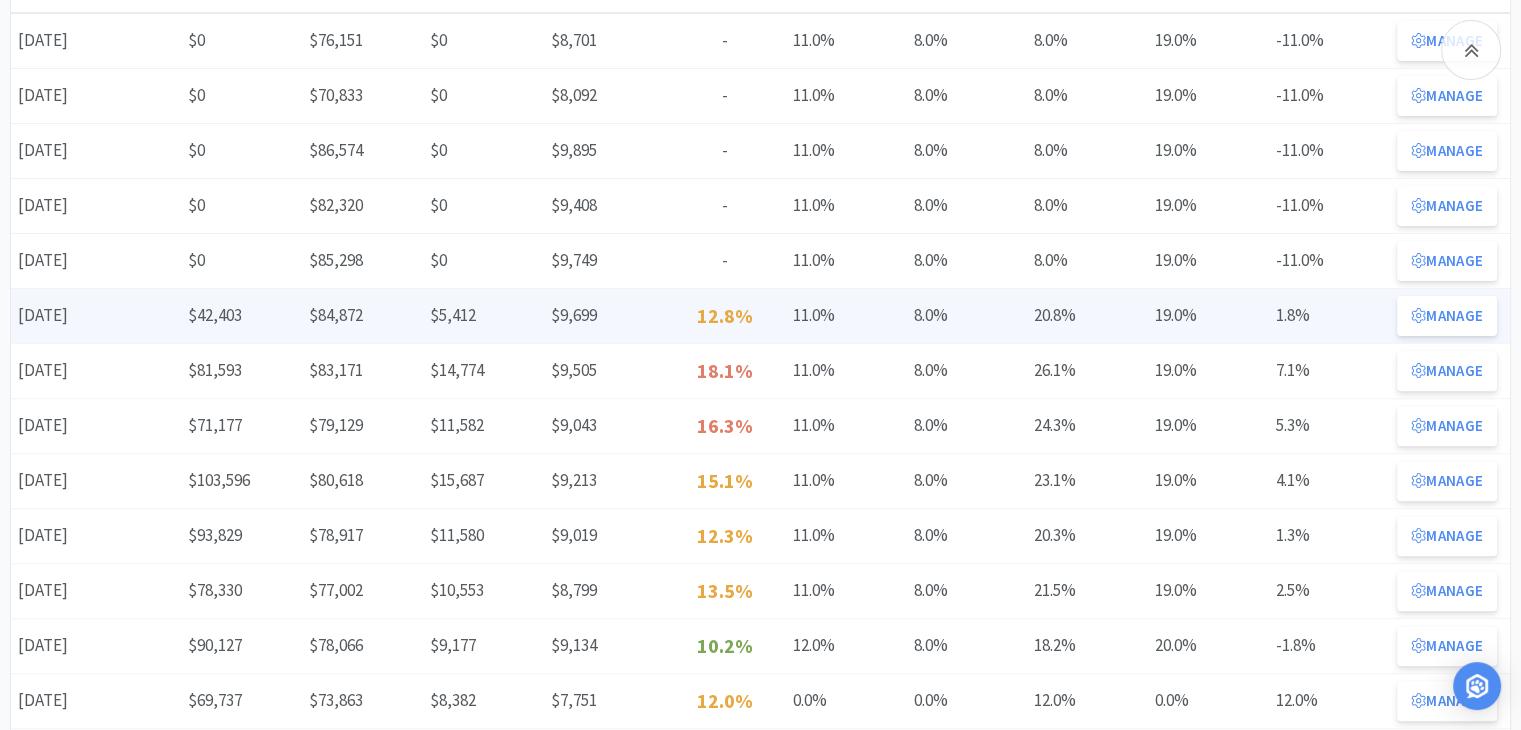 scroll, scrollTop: 600, scrollLeft: 0, axis: vertical 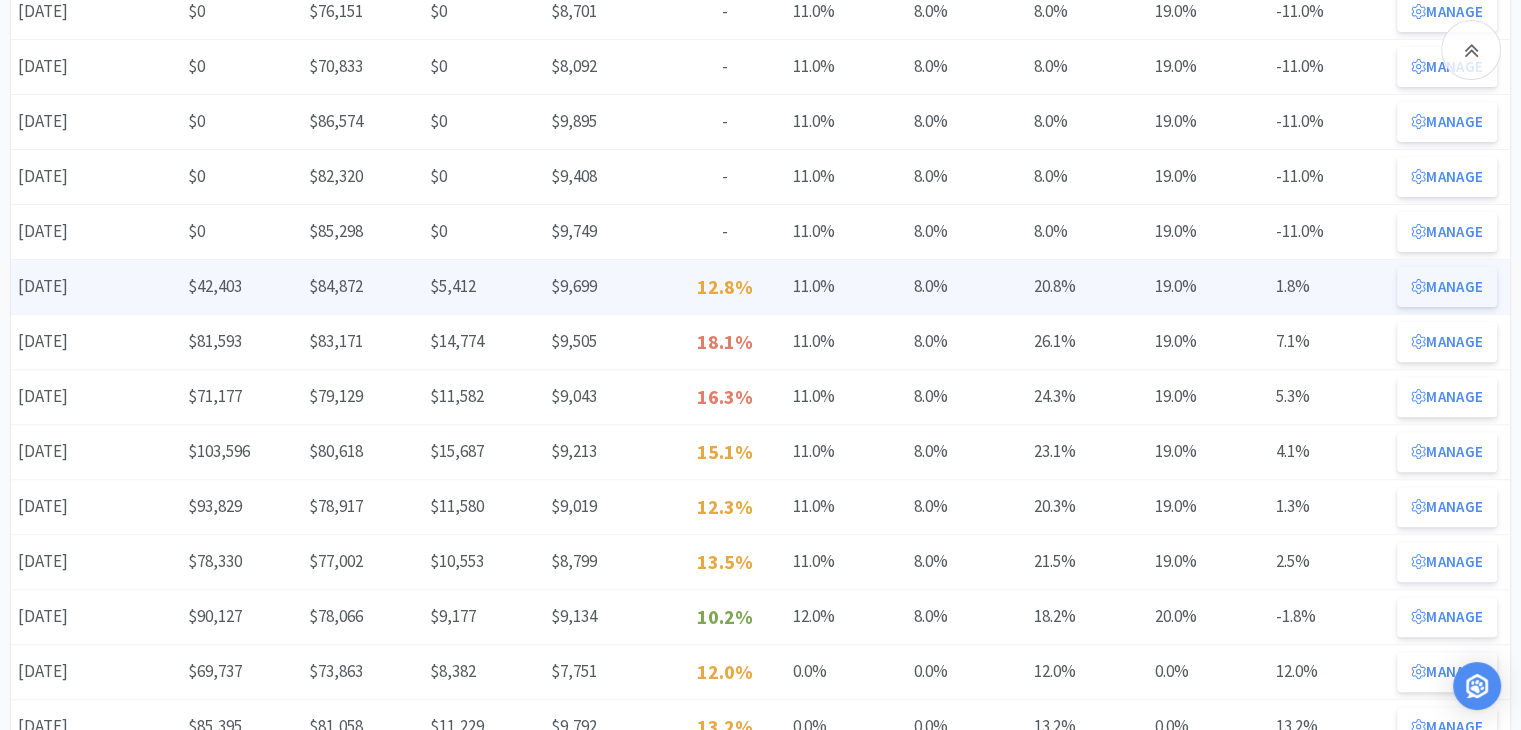 click on "Manage" at bounding box center (1447, 287) 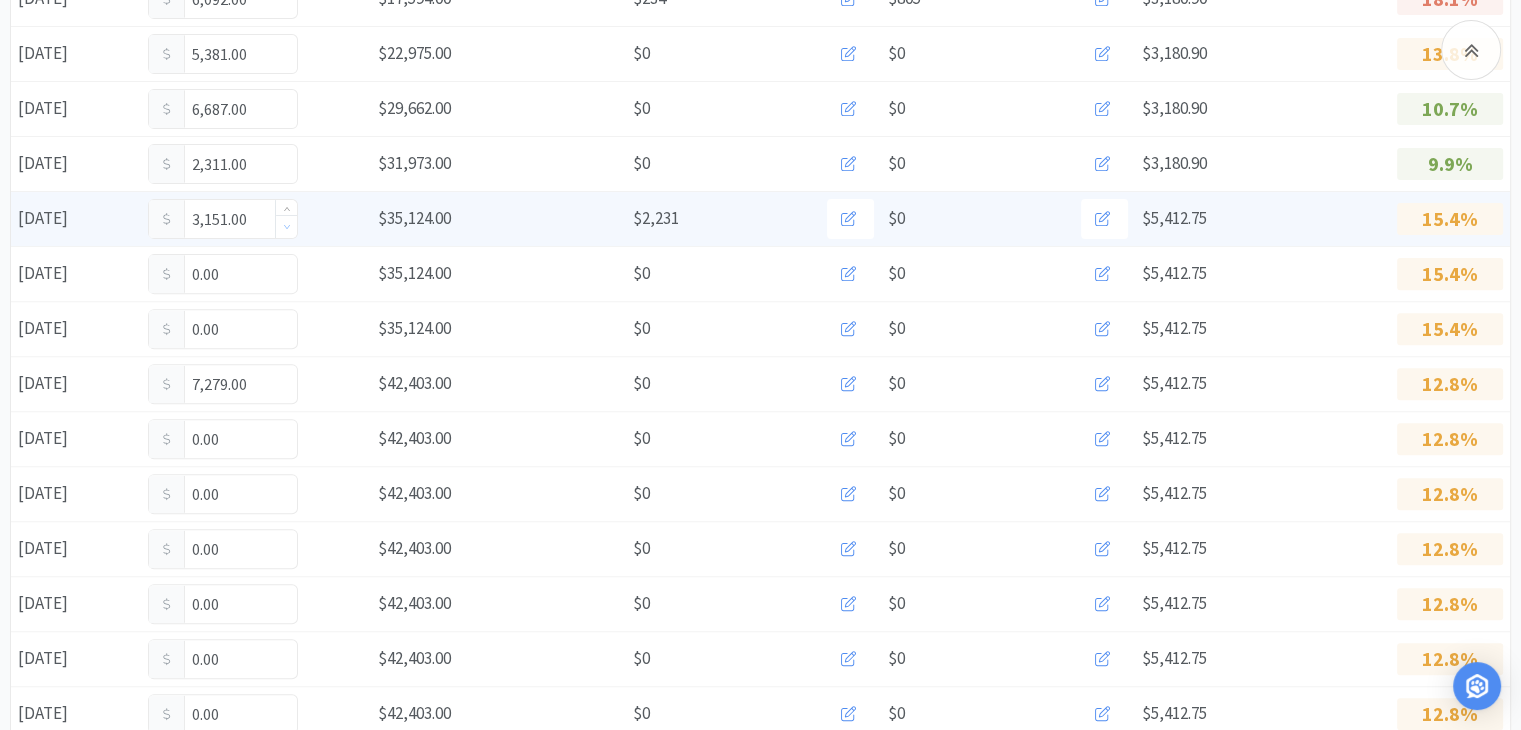 scroll, scrollTop: 700, scrollLeft: 0, axis: vertical 